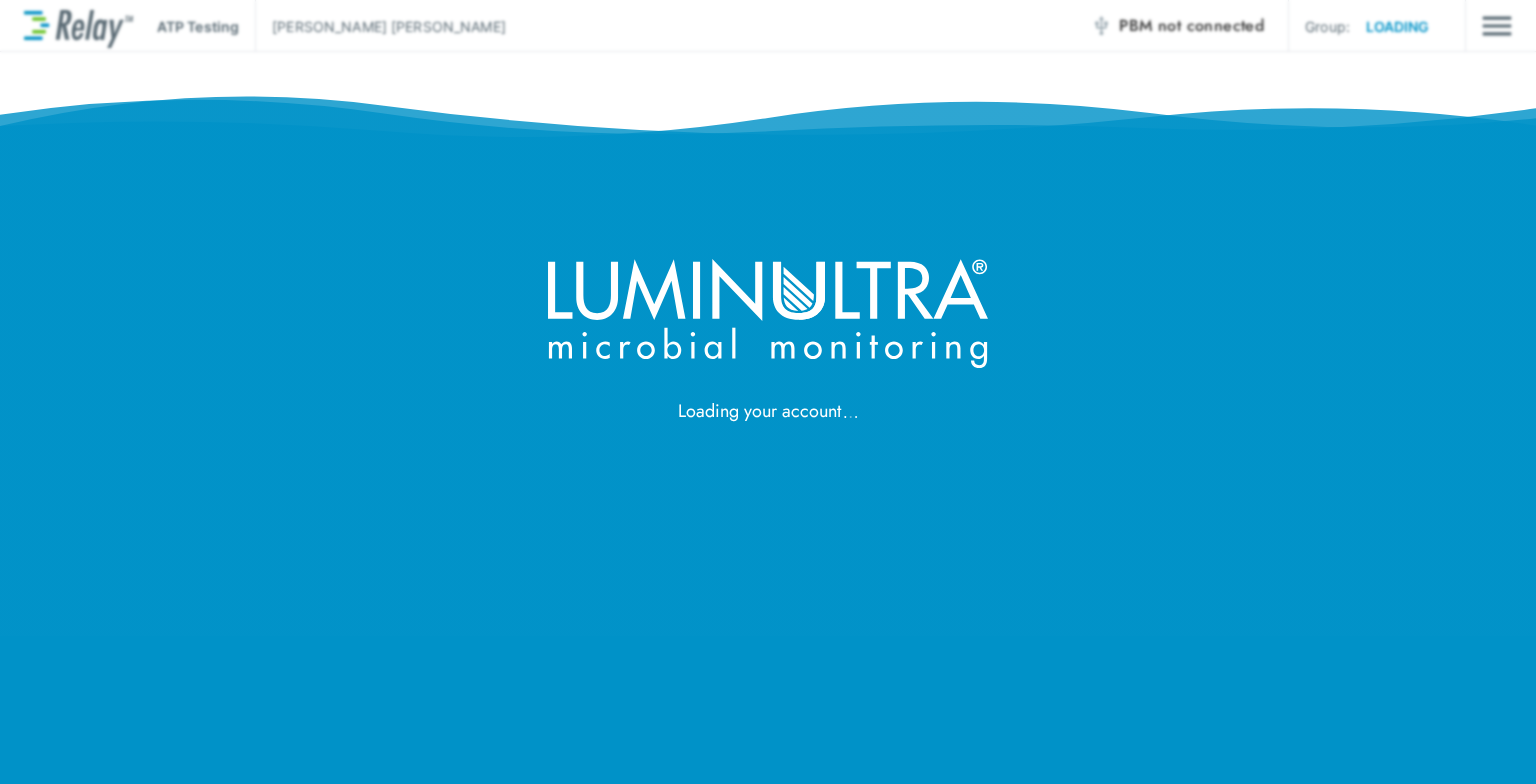 scroll, scrollTop: 0, scrollLeft: 0, axis: both 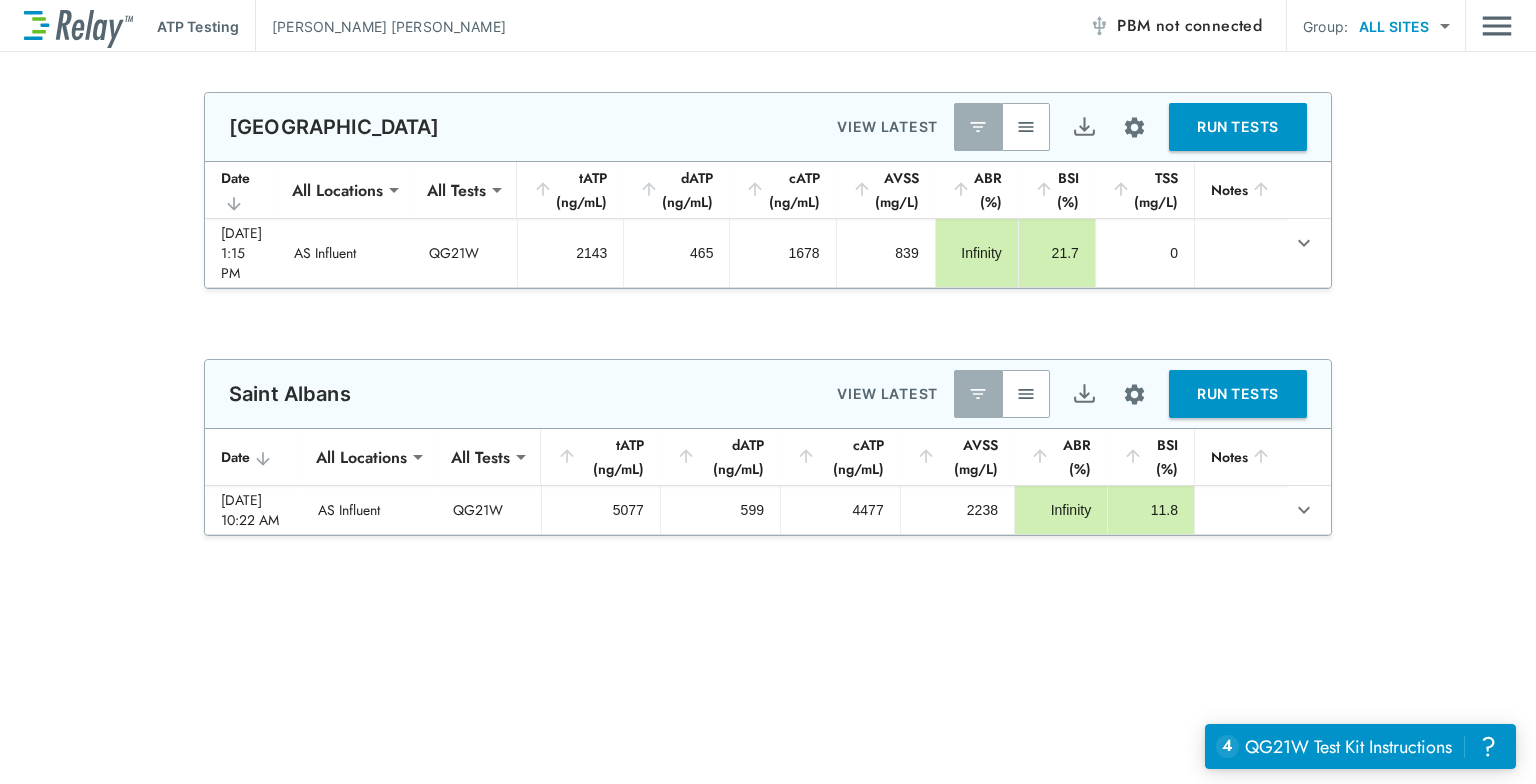 click on "RUN TESTS" at bounding box center (1238, 127) 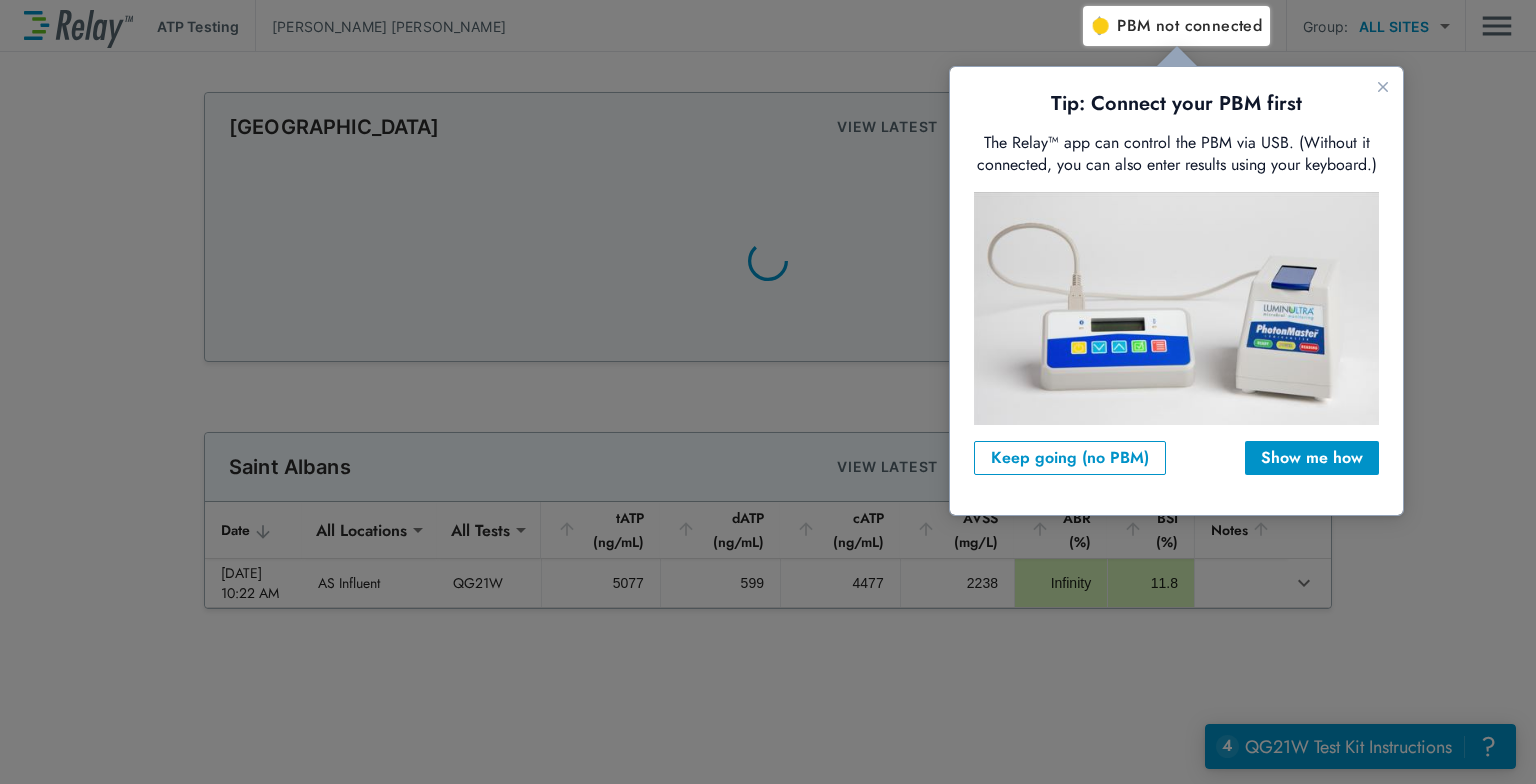 scroll, scrollTop: 0, scrollLeft: 0, axis: both 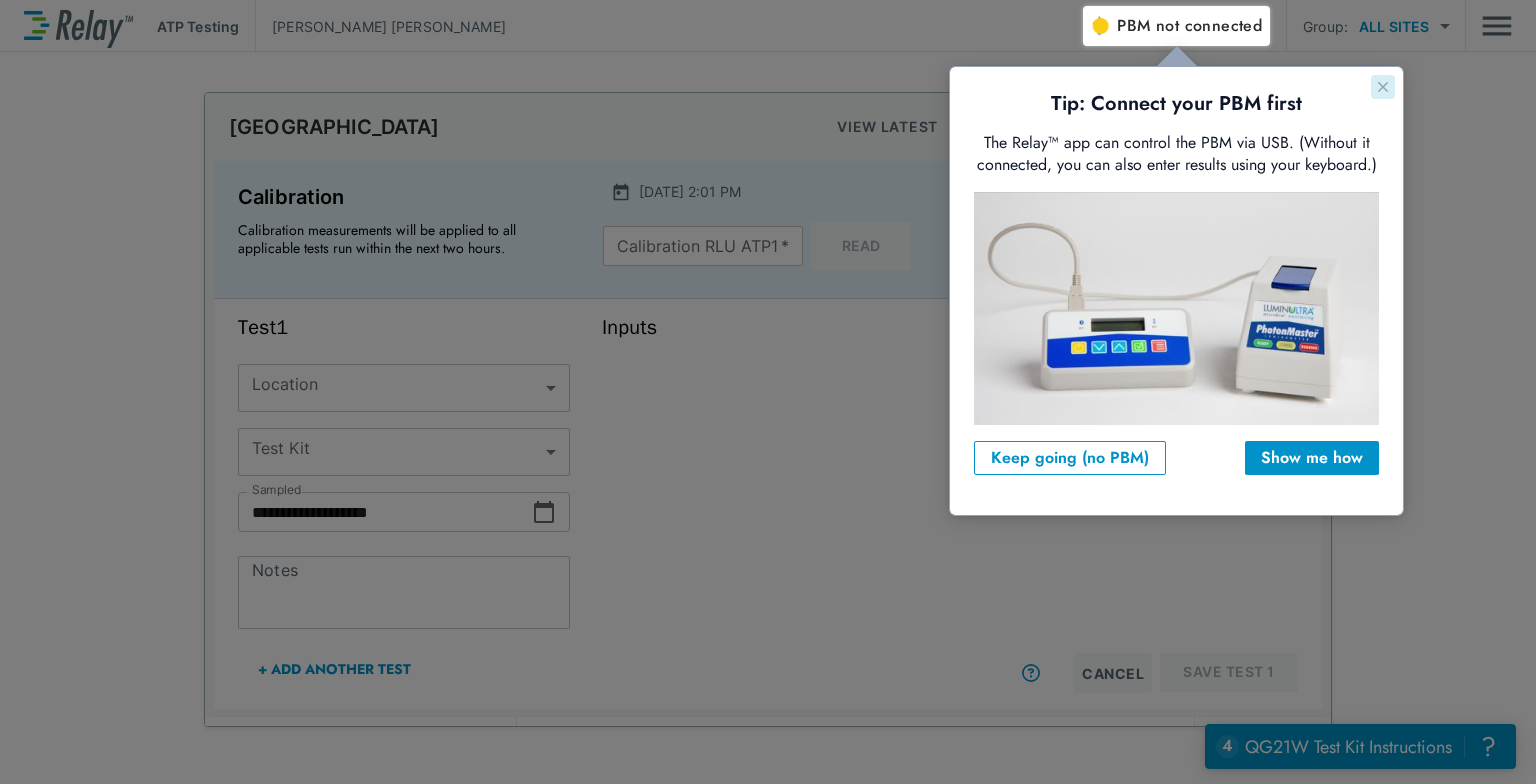 click 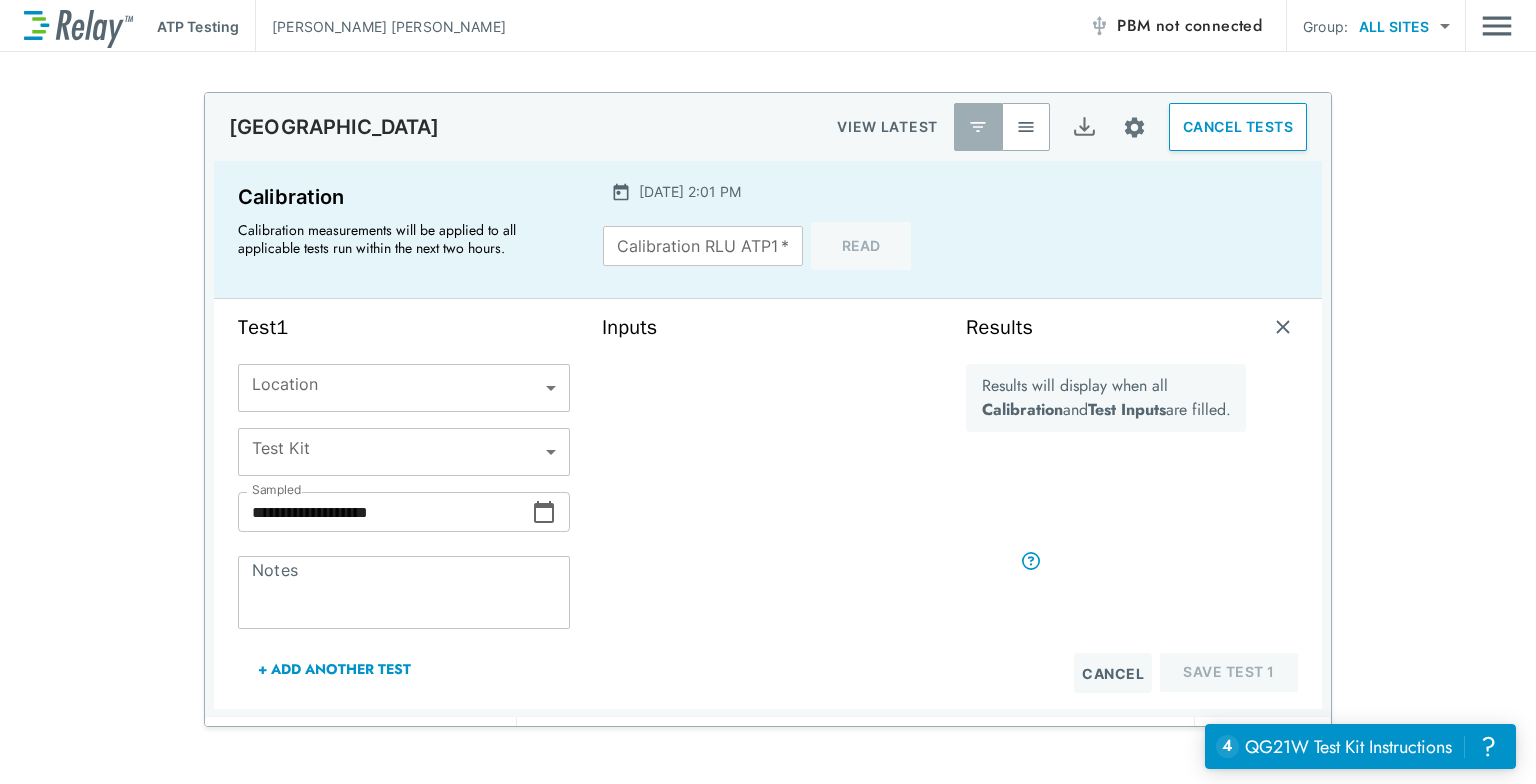 scroll, scrollTop: 111, scrollLeft: 0, axis: vertical 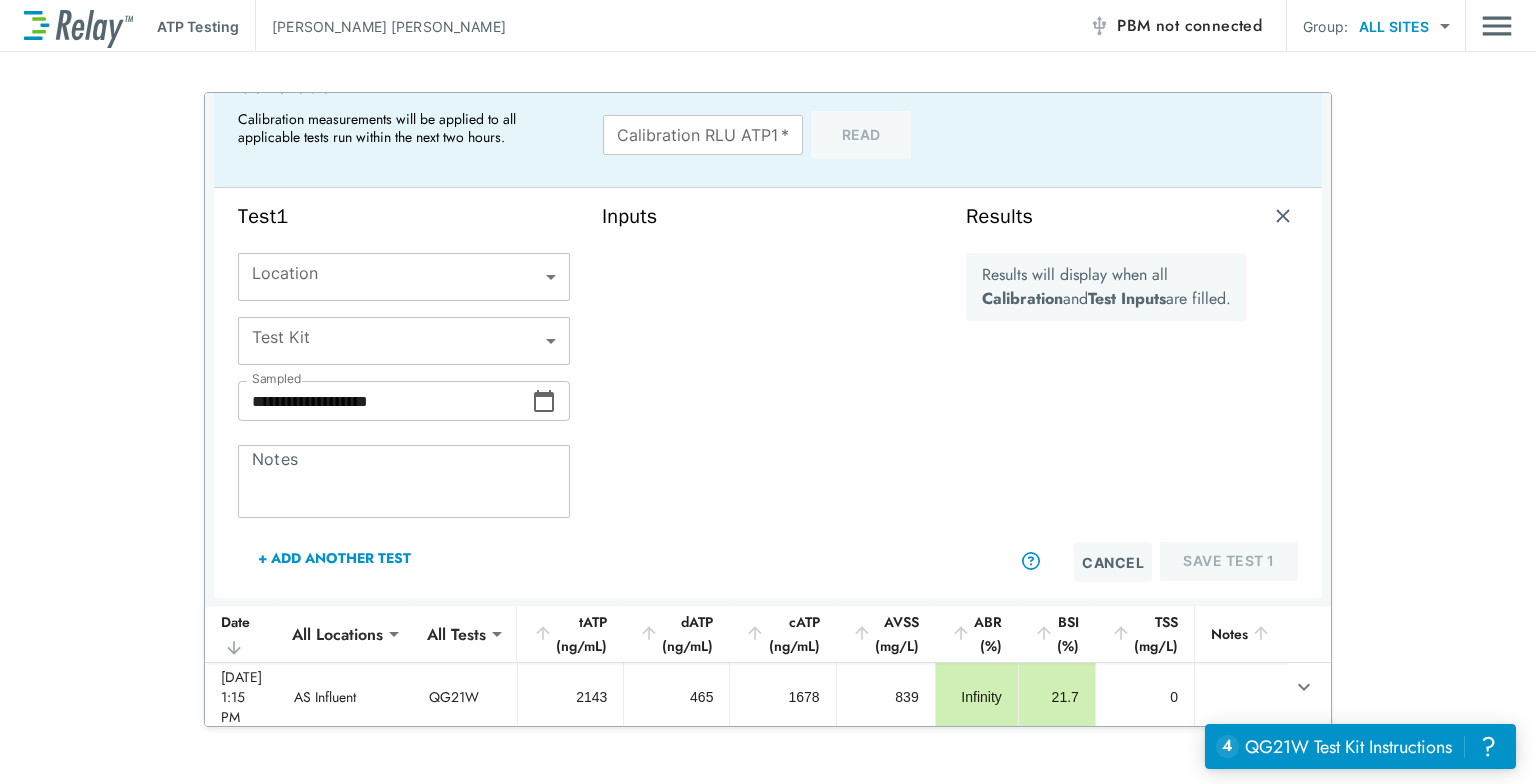 click on "+ Add Another Test" at bounding box center (334, 558) 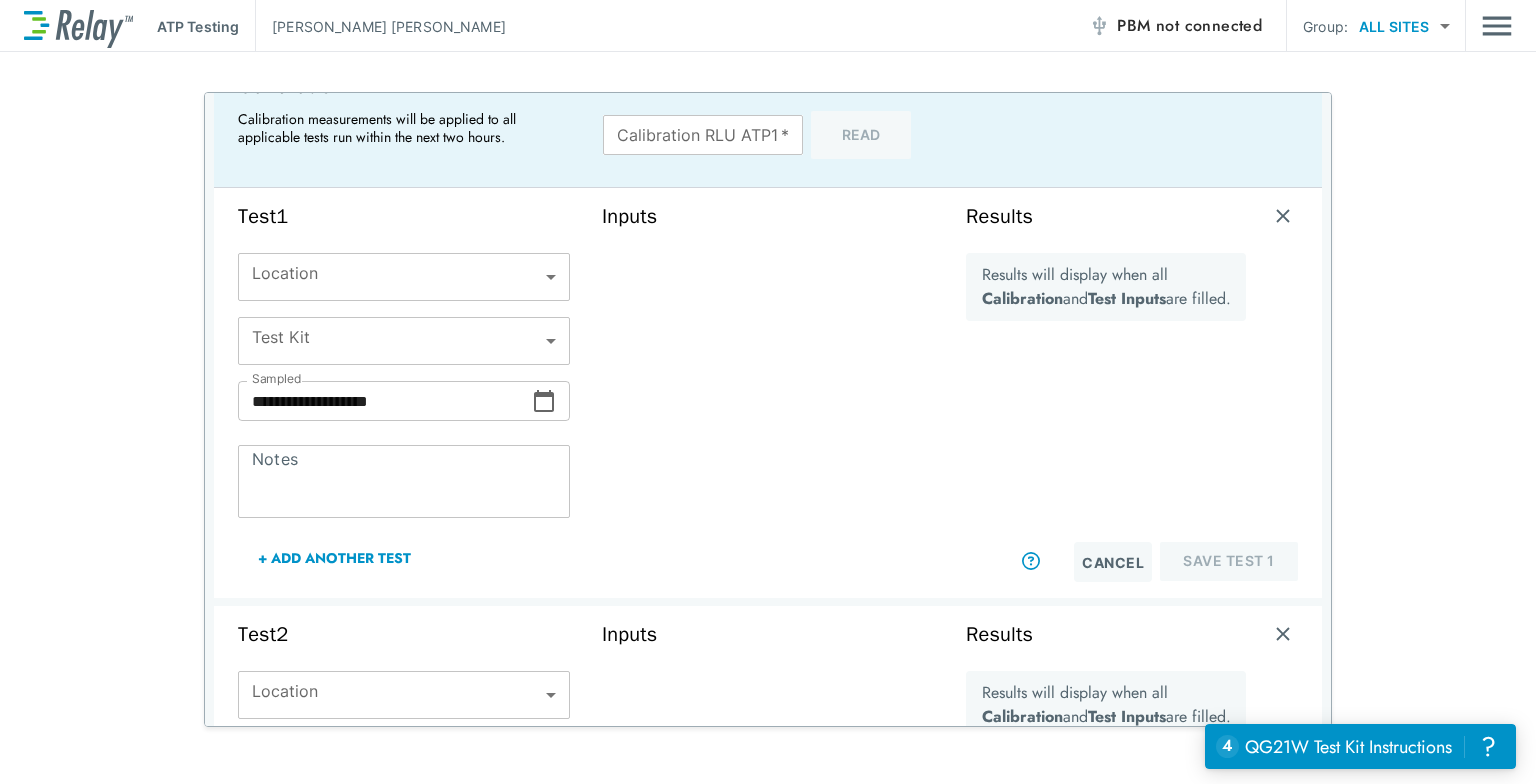scroll, scrollTop: 528, scrollLeft: 0, axis: vertical 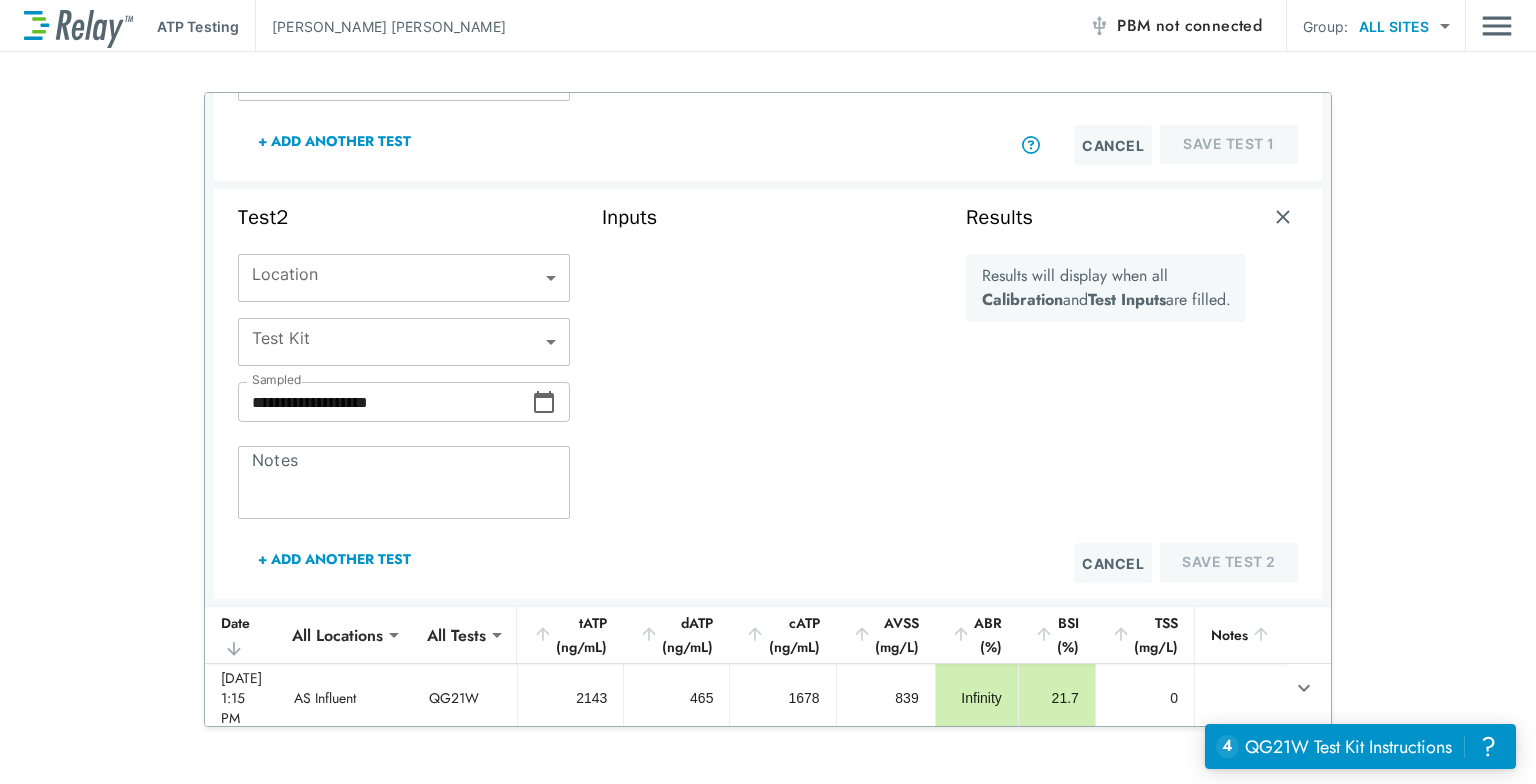 click on "+ Add Another Test" at bounding box center (334, 559) 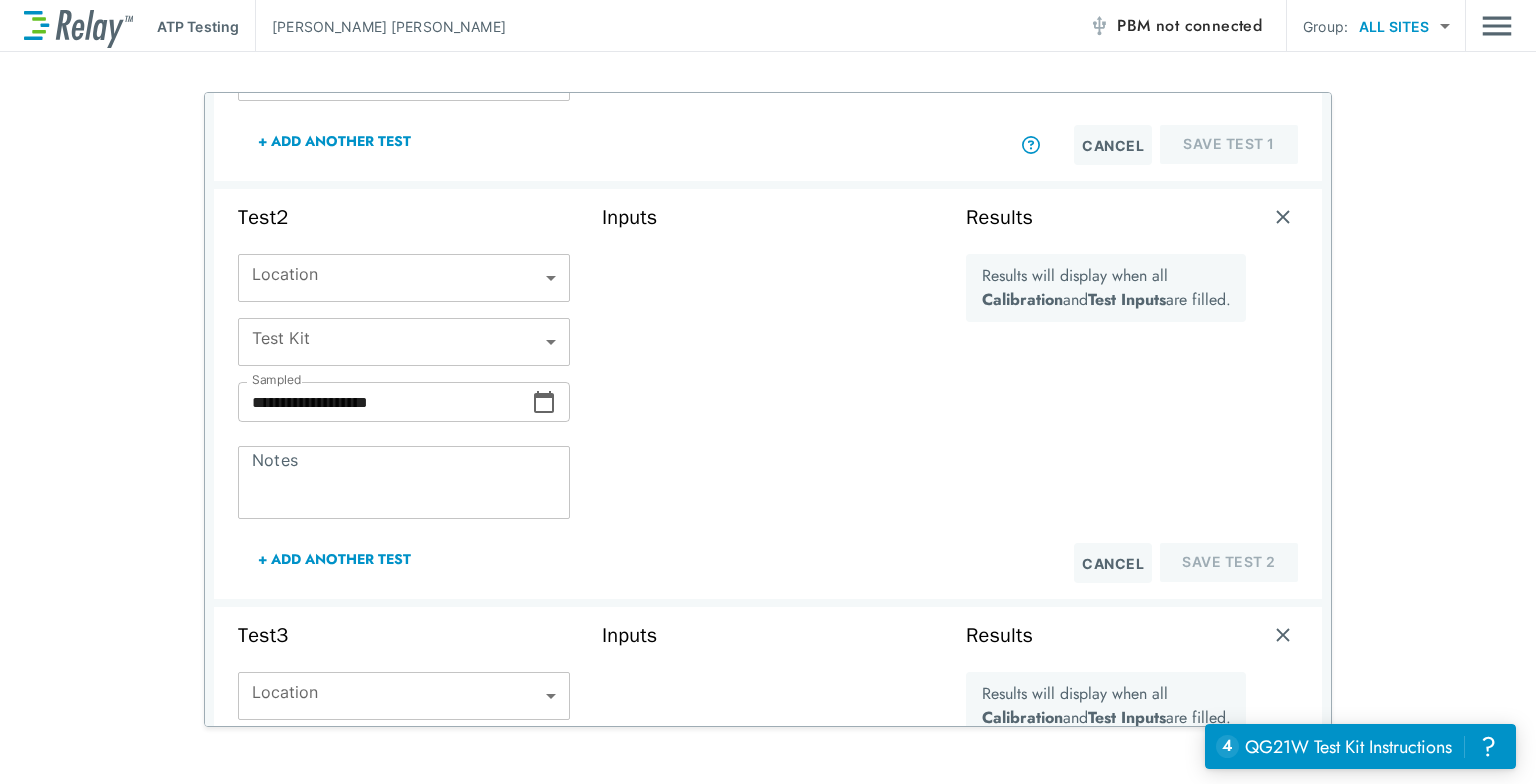 scroll, scrollTop: 12, scrollLeft: 0, axis: vertical 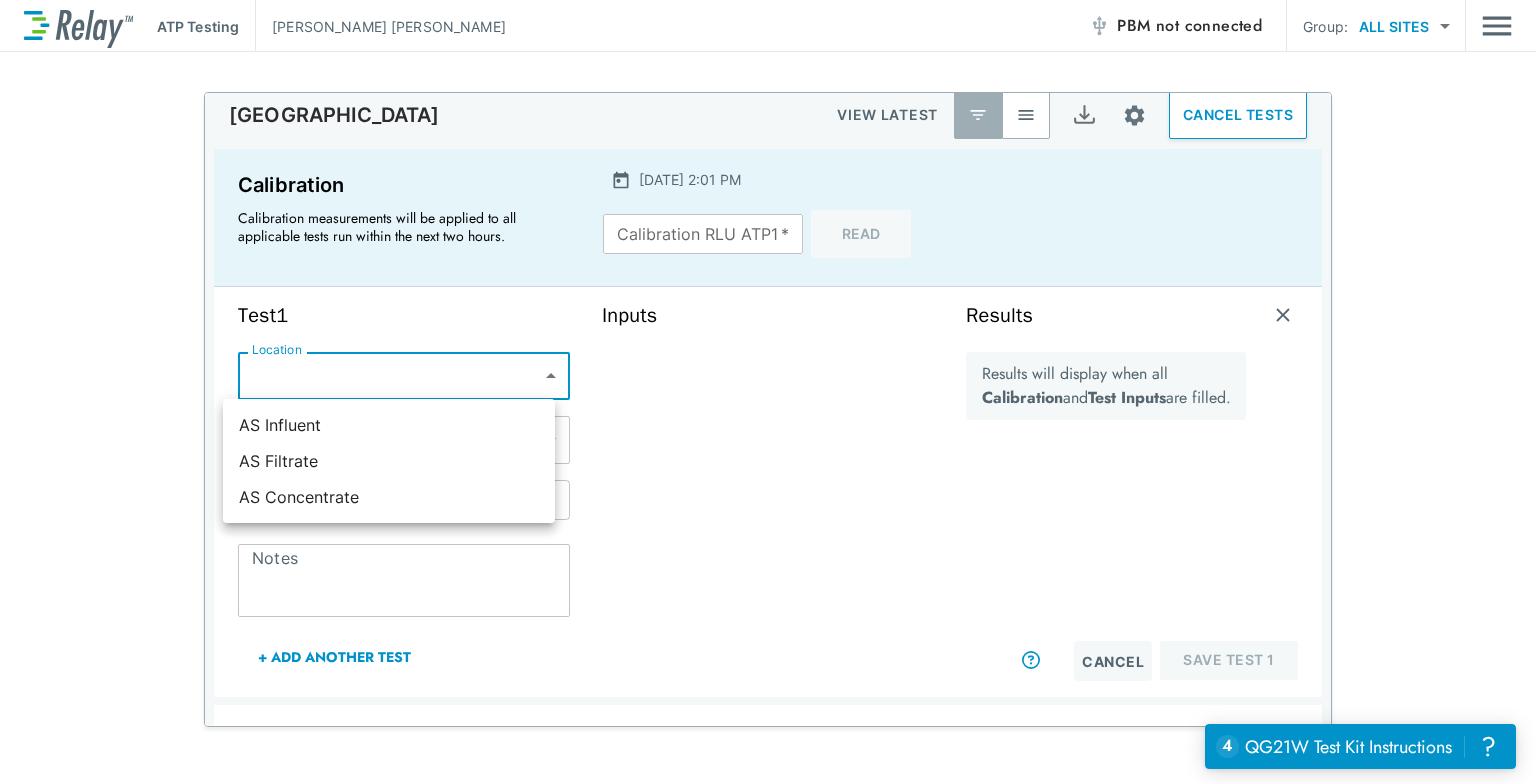click on "**********" at bounding box center [768, 392] 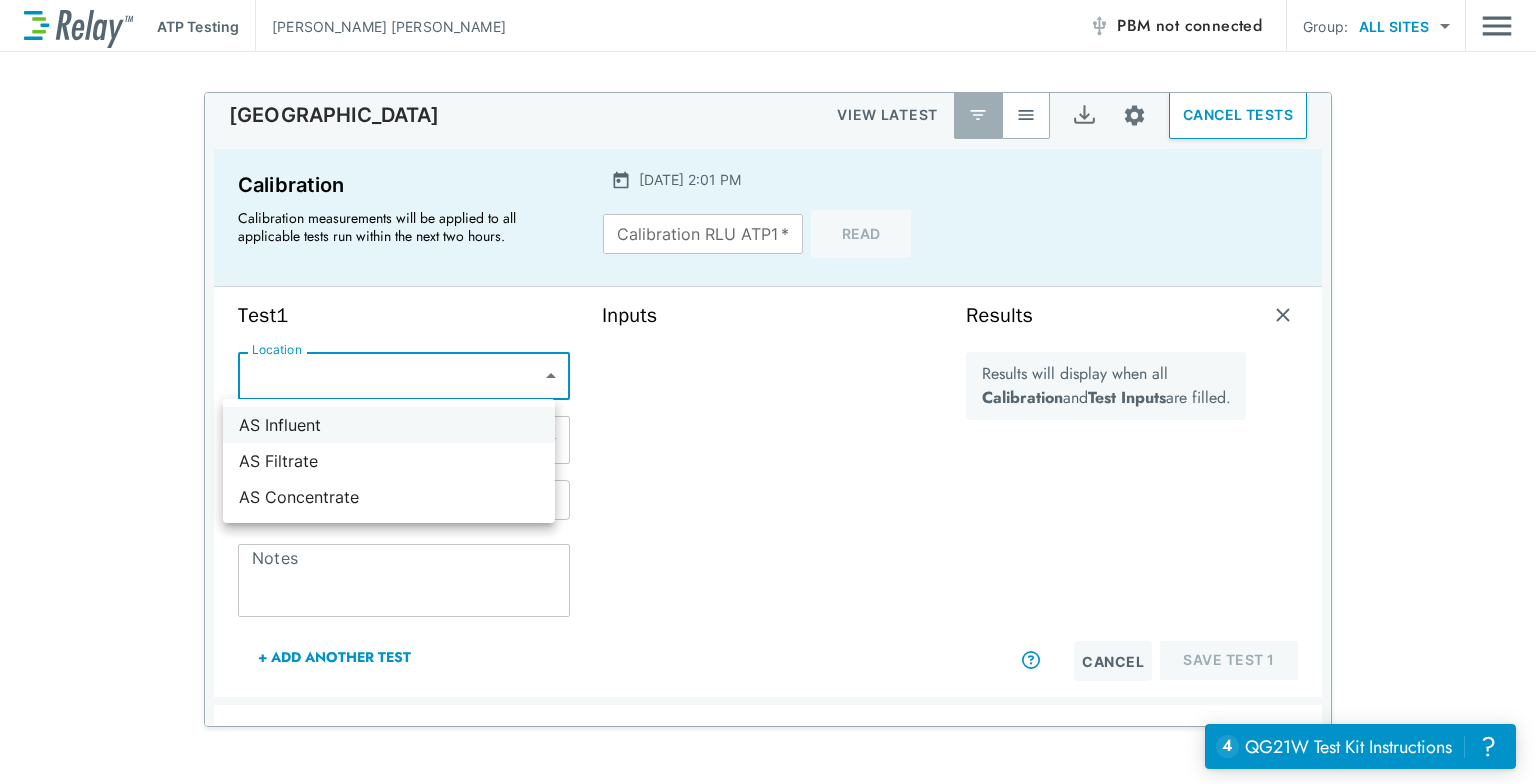 click on "AS Influent" at bounding box center (389, 425) 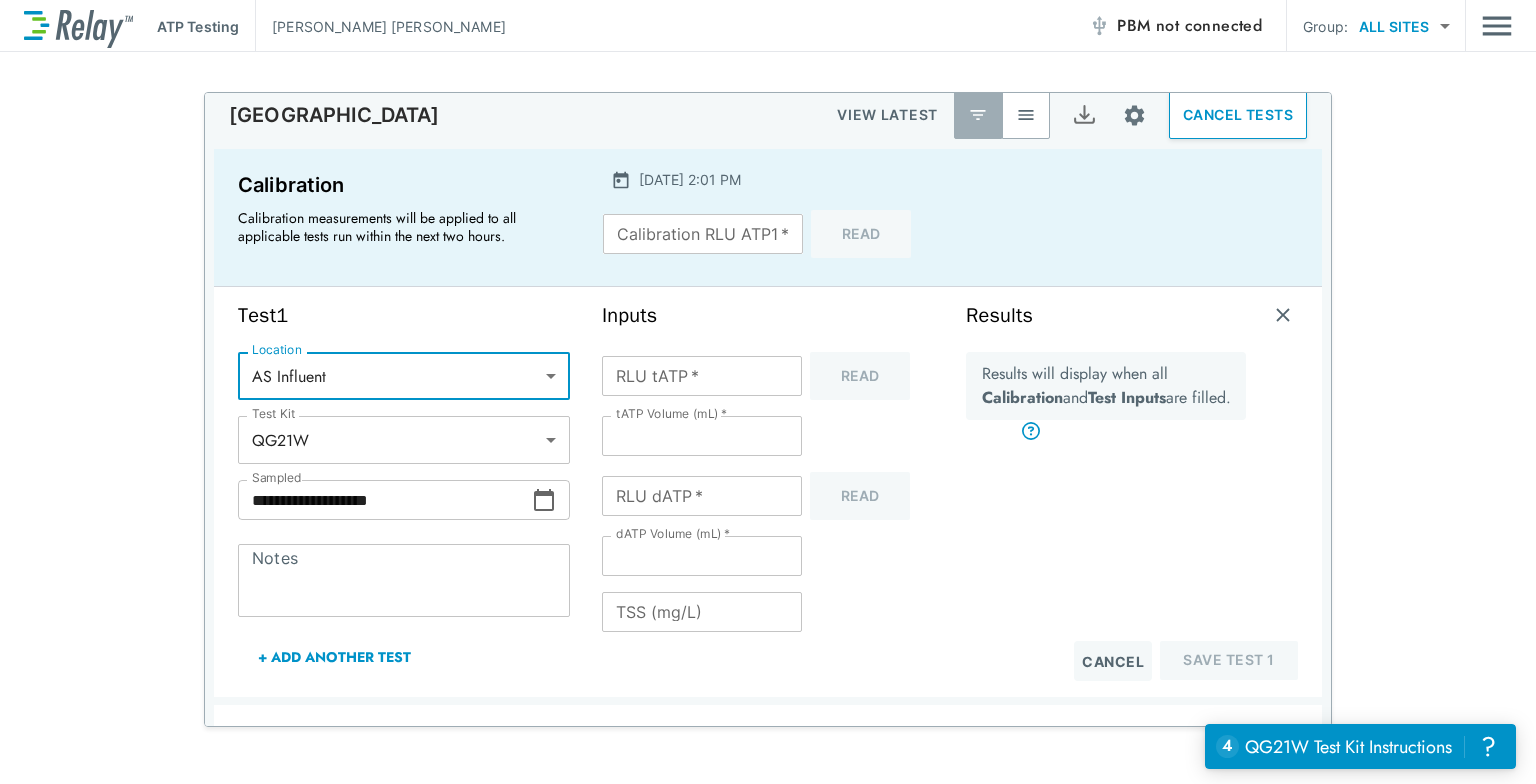 scroll, scrollTop: 353, scrollLeft: 0, axis: vertical 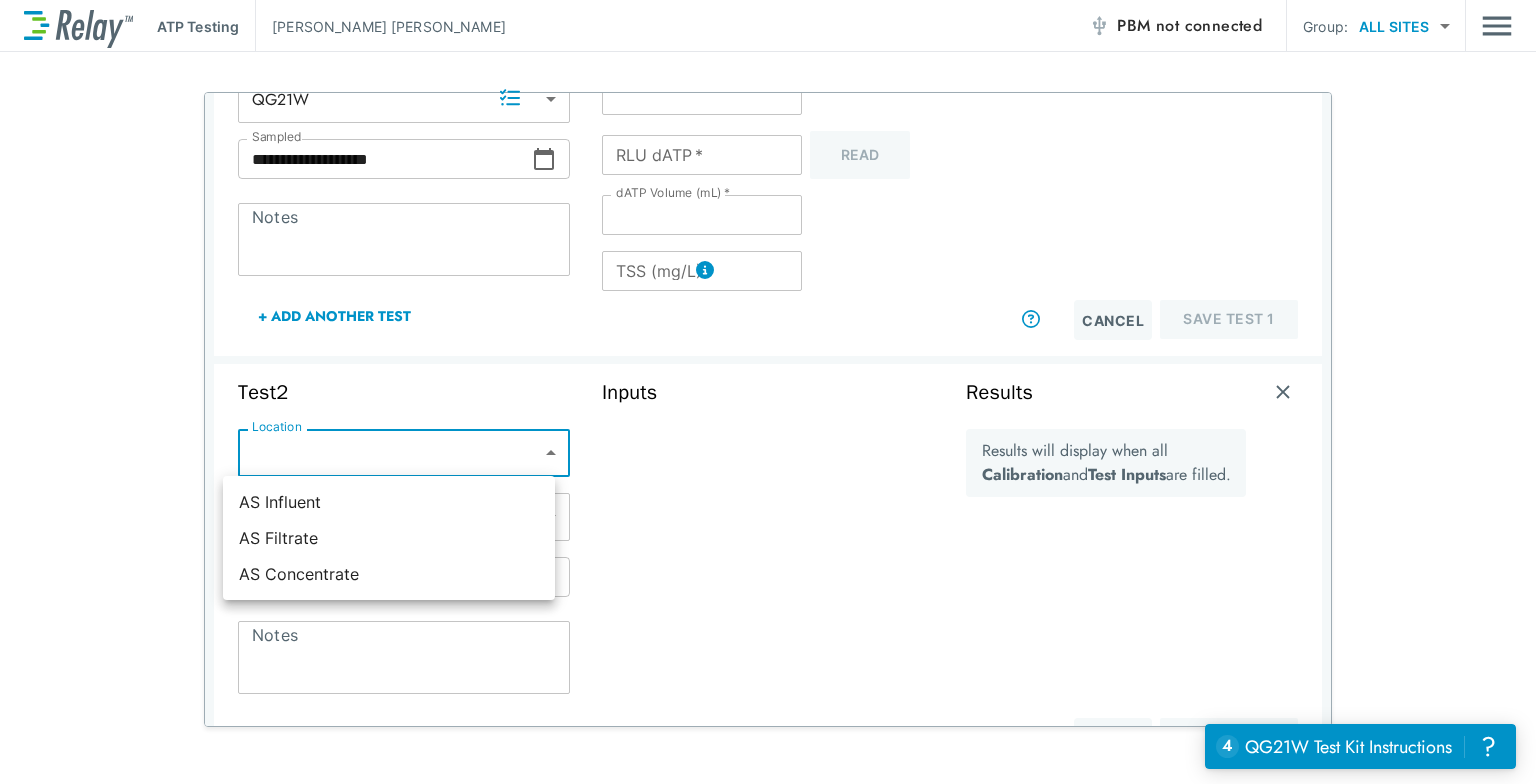 click on "**********" at bounding box center [768, 392] 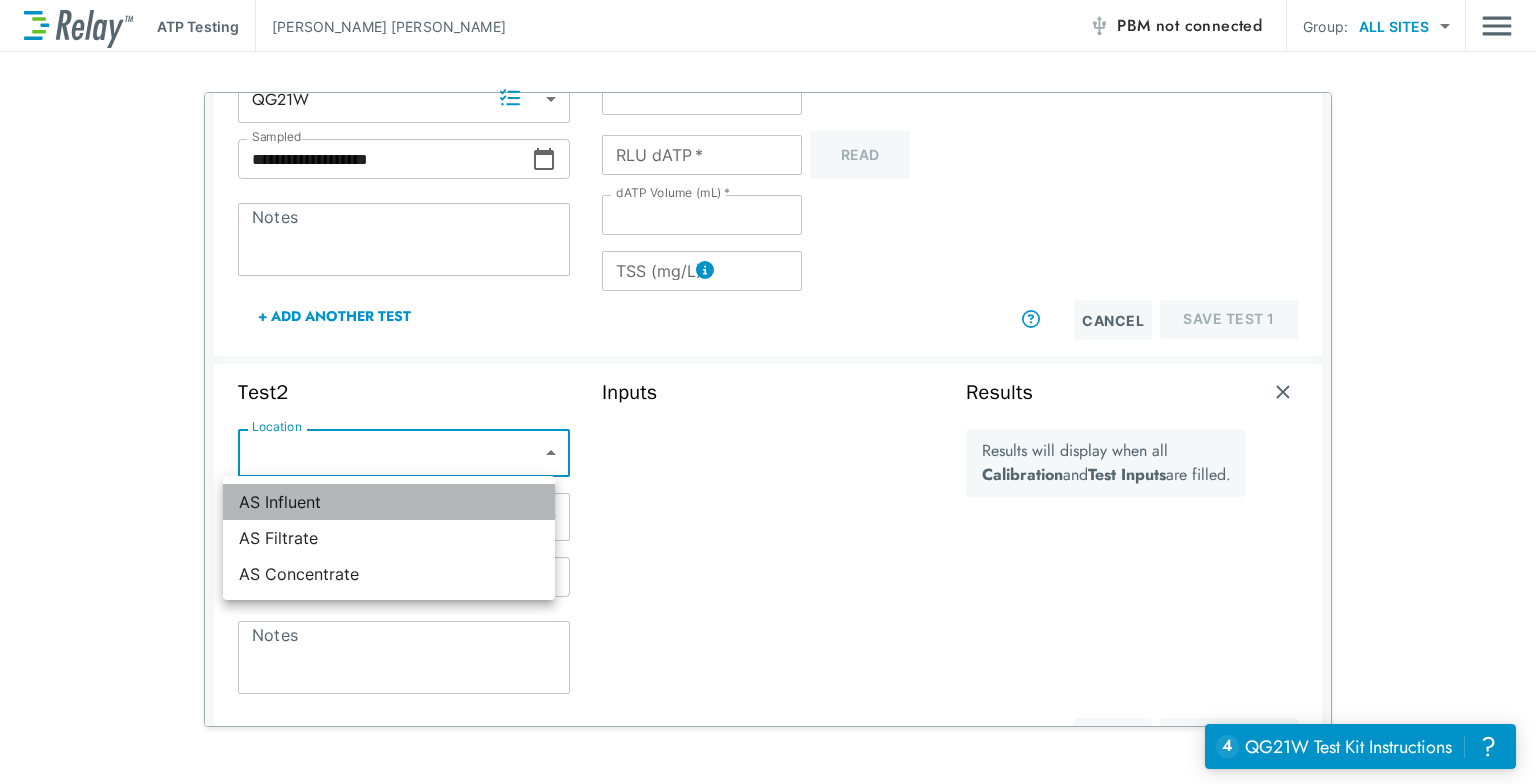 click on "AS Influent" at bounding box center [389, 502] 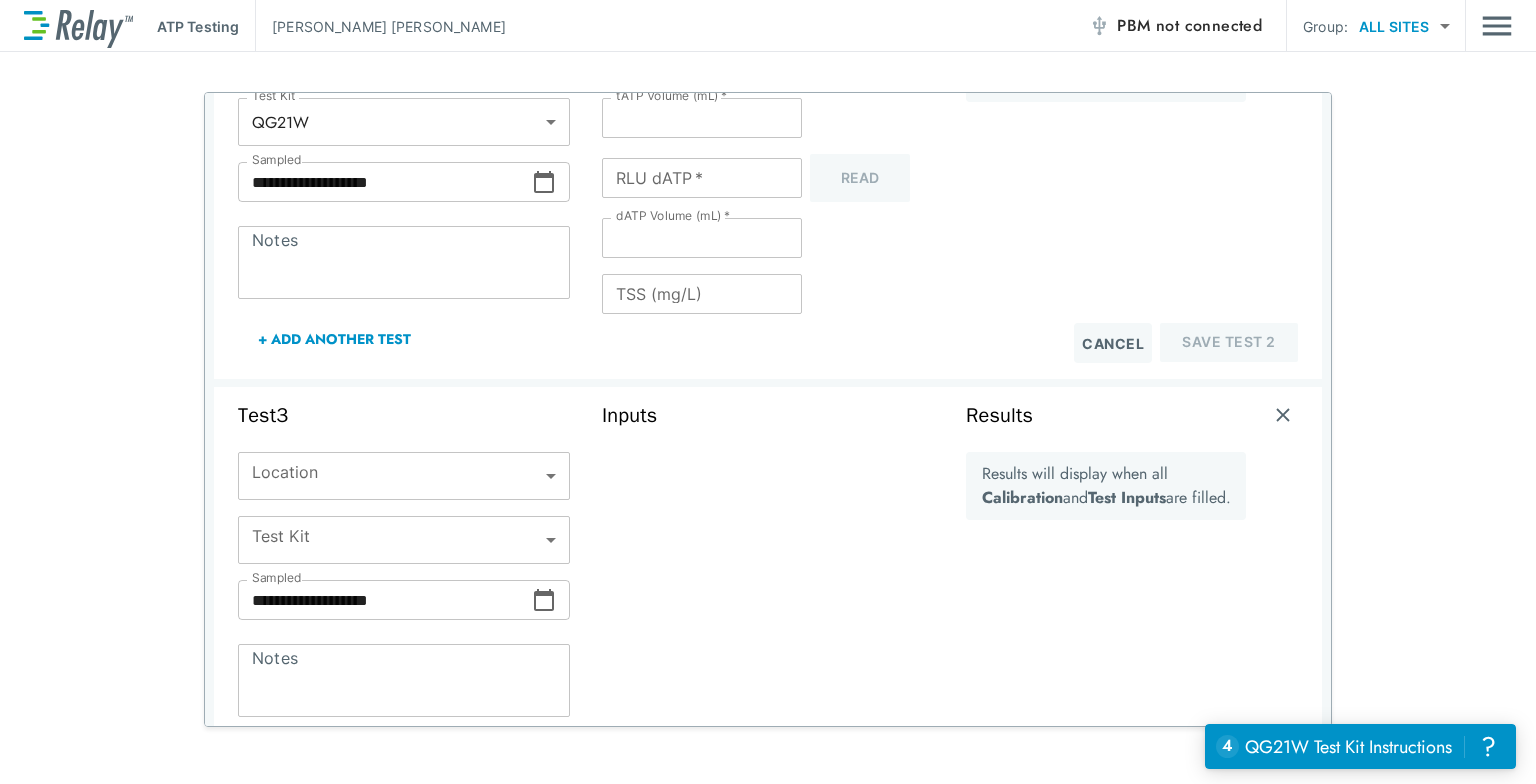 scroll, scrollTop: 747, scrollLeft: 0, axis: vertical 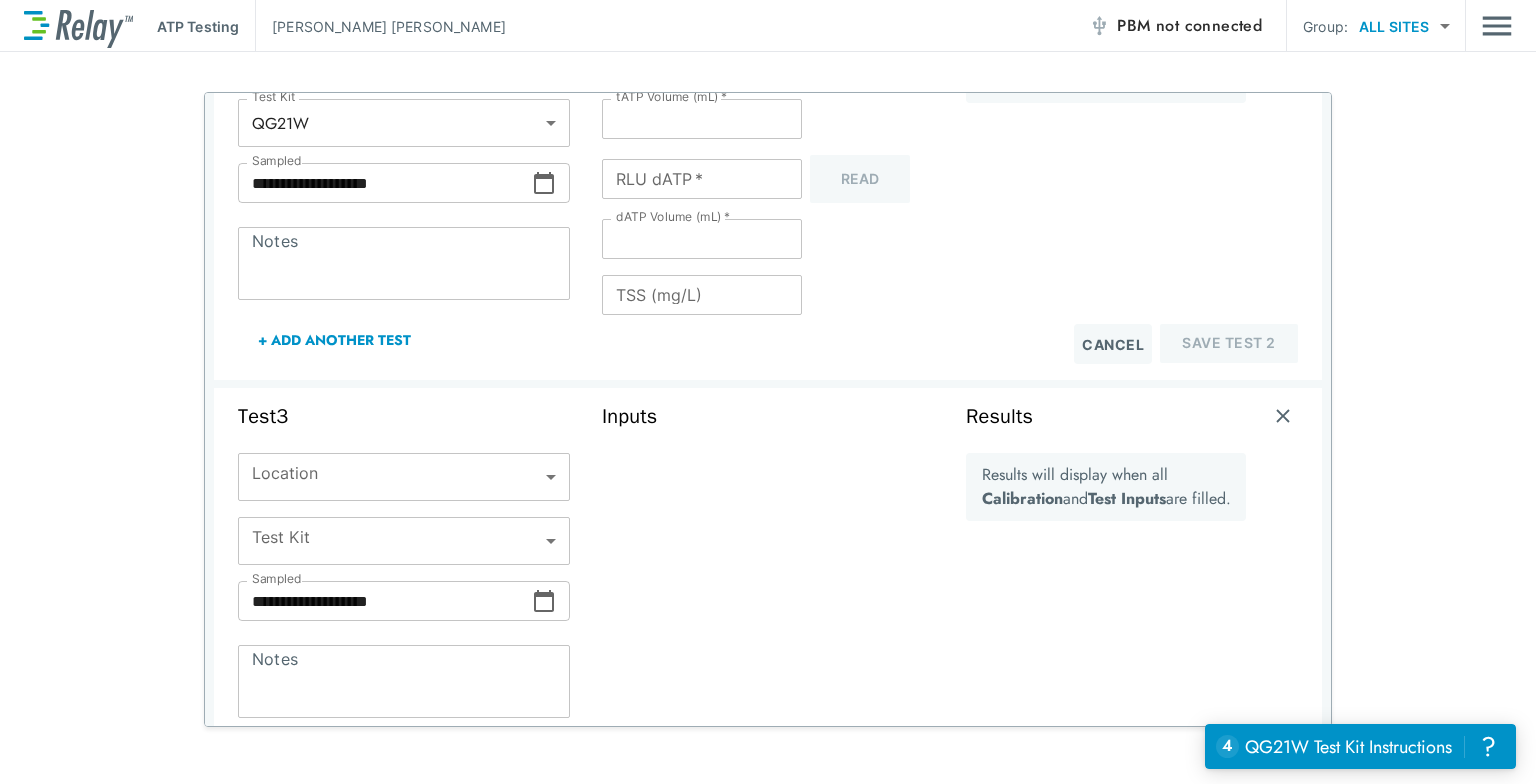 click on "**********" at bounding box center [768, 392] 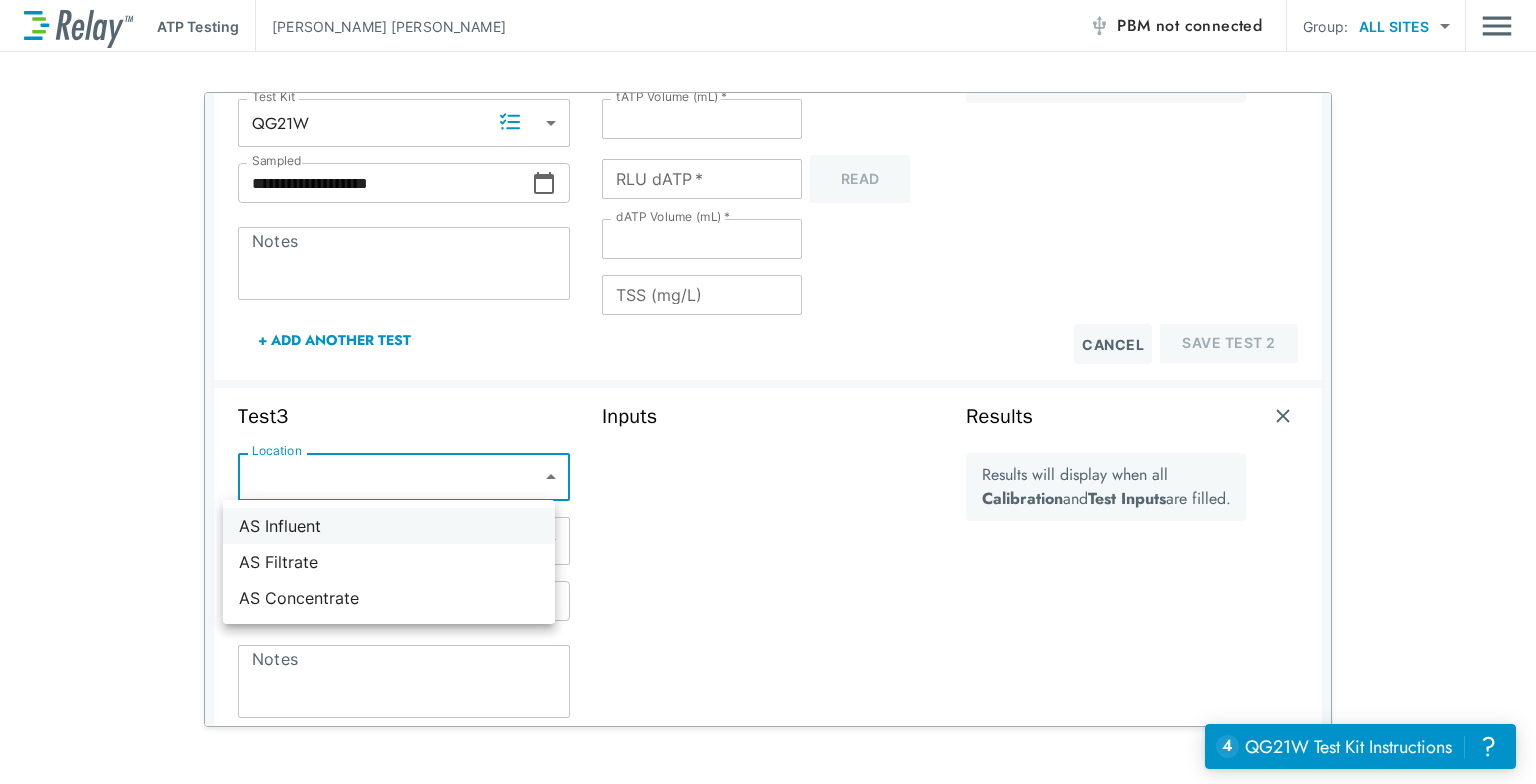 click on "AS Influent" at bounding box center [389, 526] 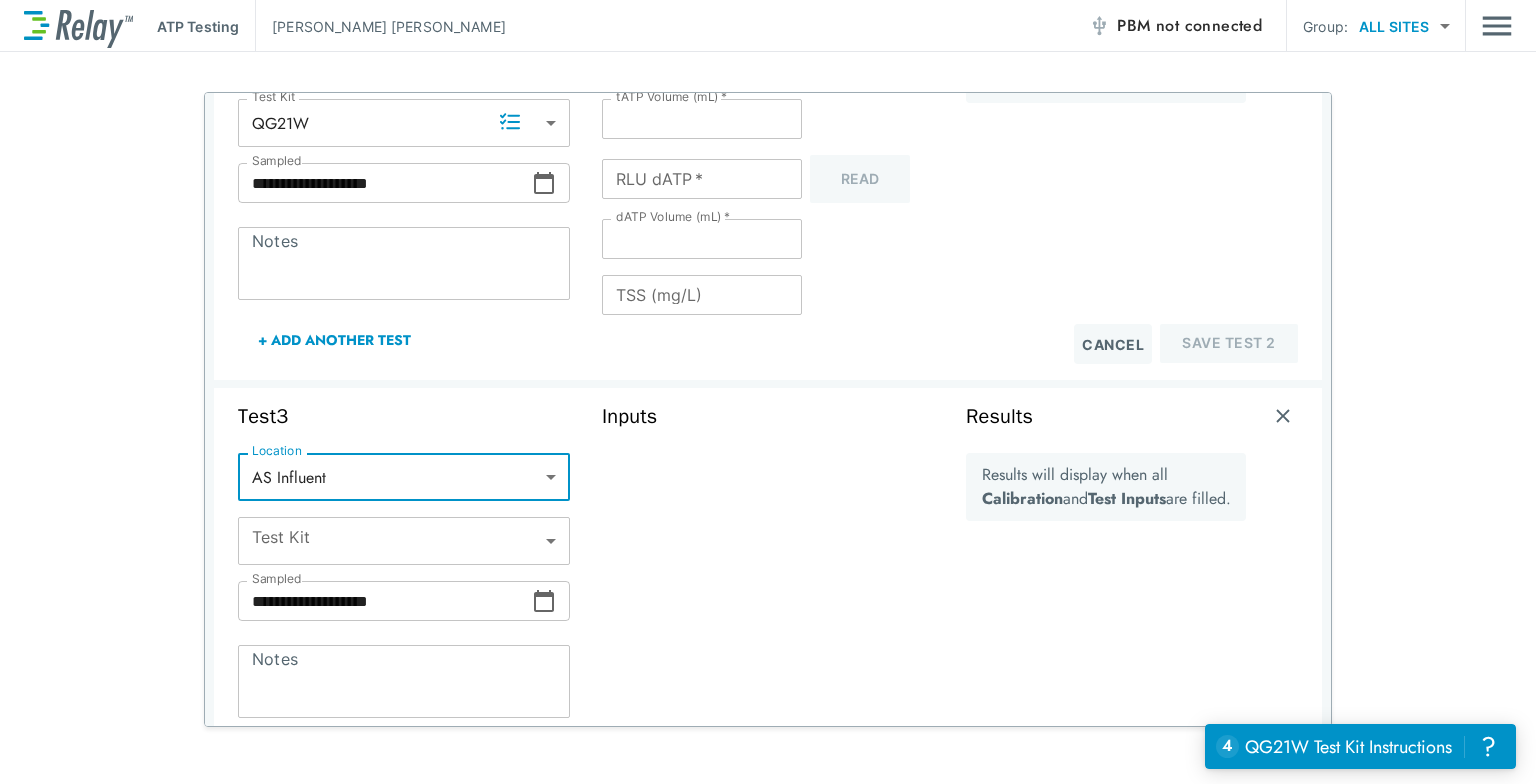 type on "*****" 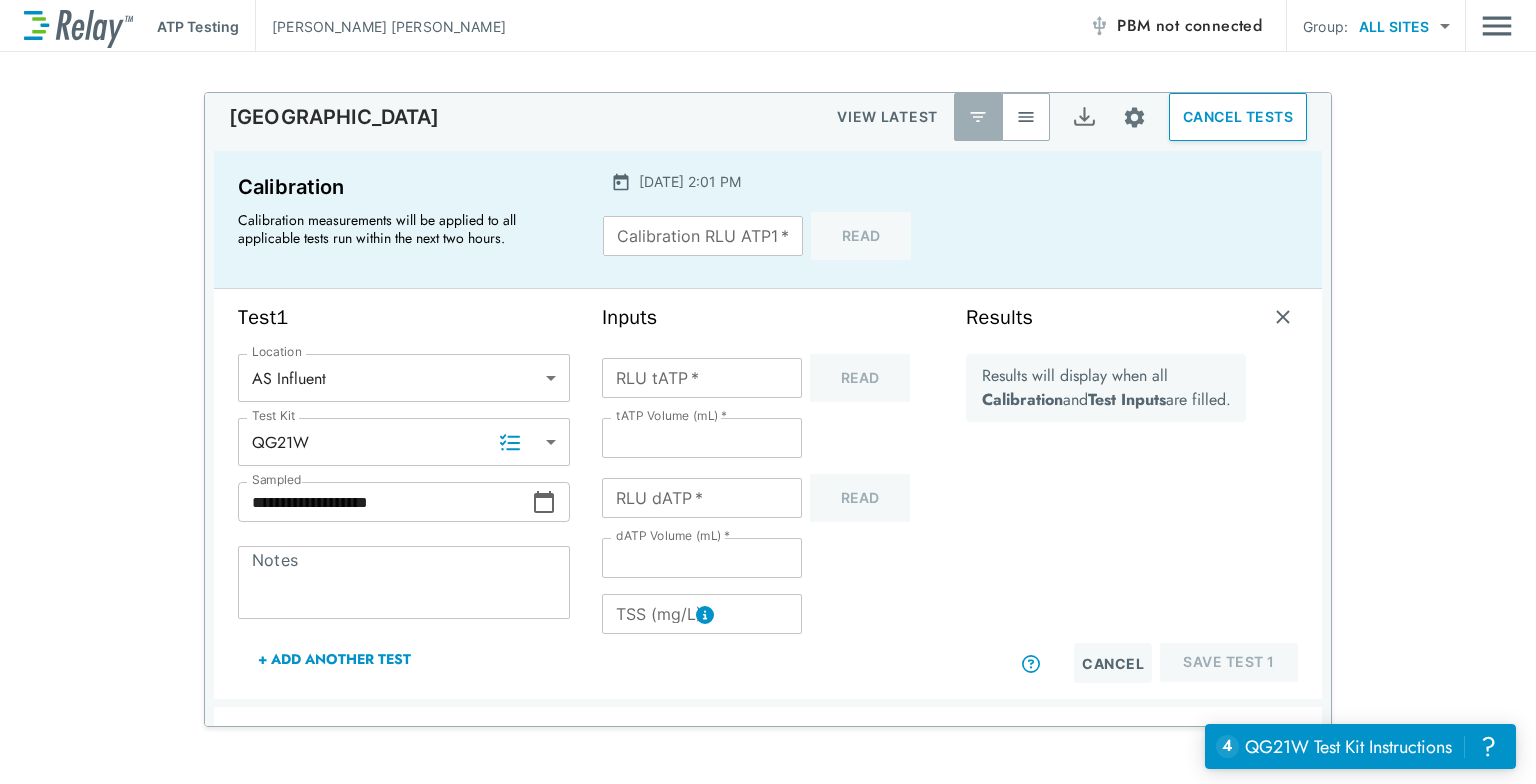 scroll, scrollTop: 8, scrollLeft: 0, axis: vertical 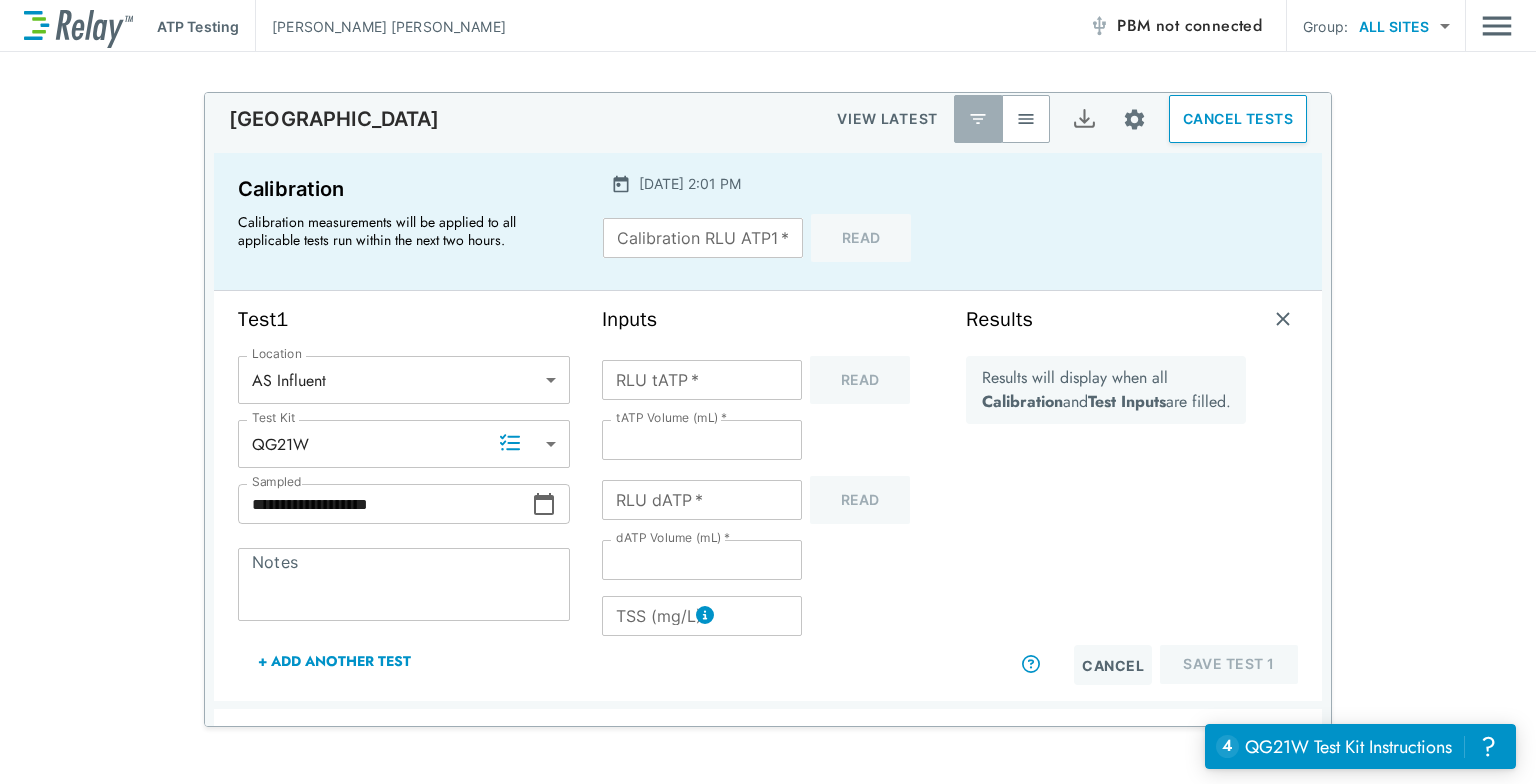 click on "PBM   not connected" at bounding box center (1189, 26) 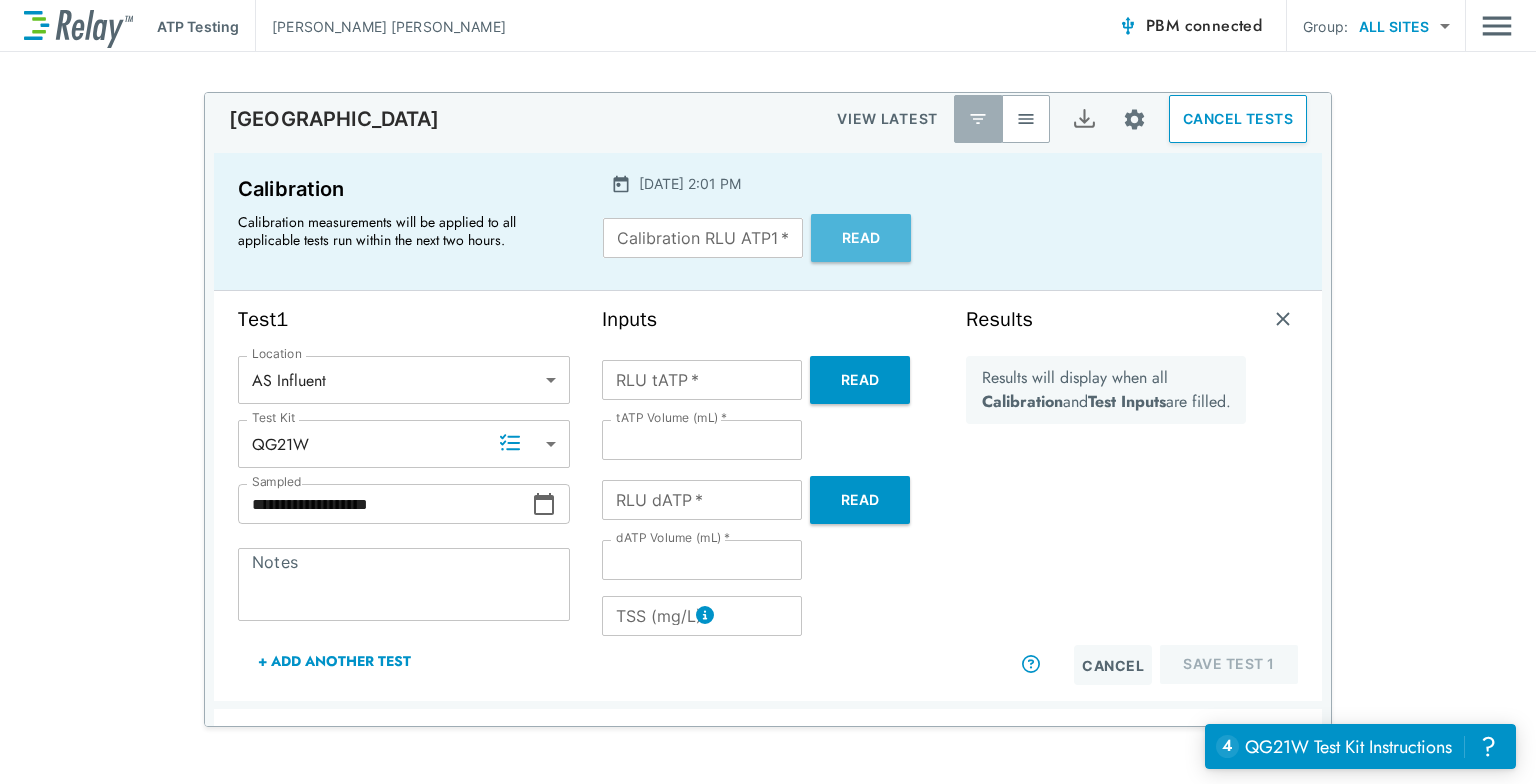 click on "Read" at bounding box center (861, 238) 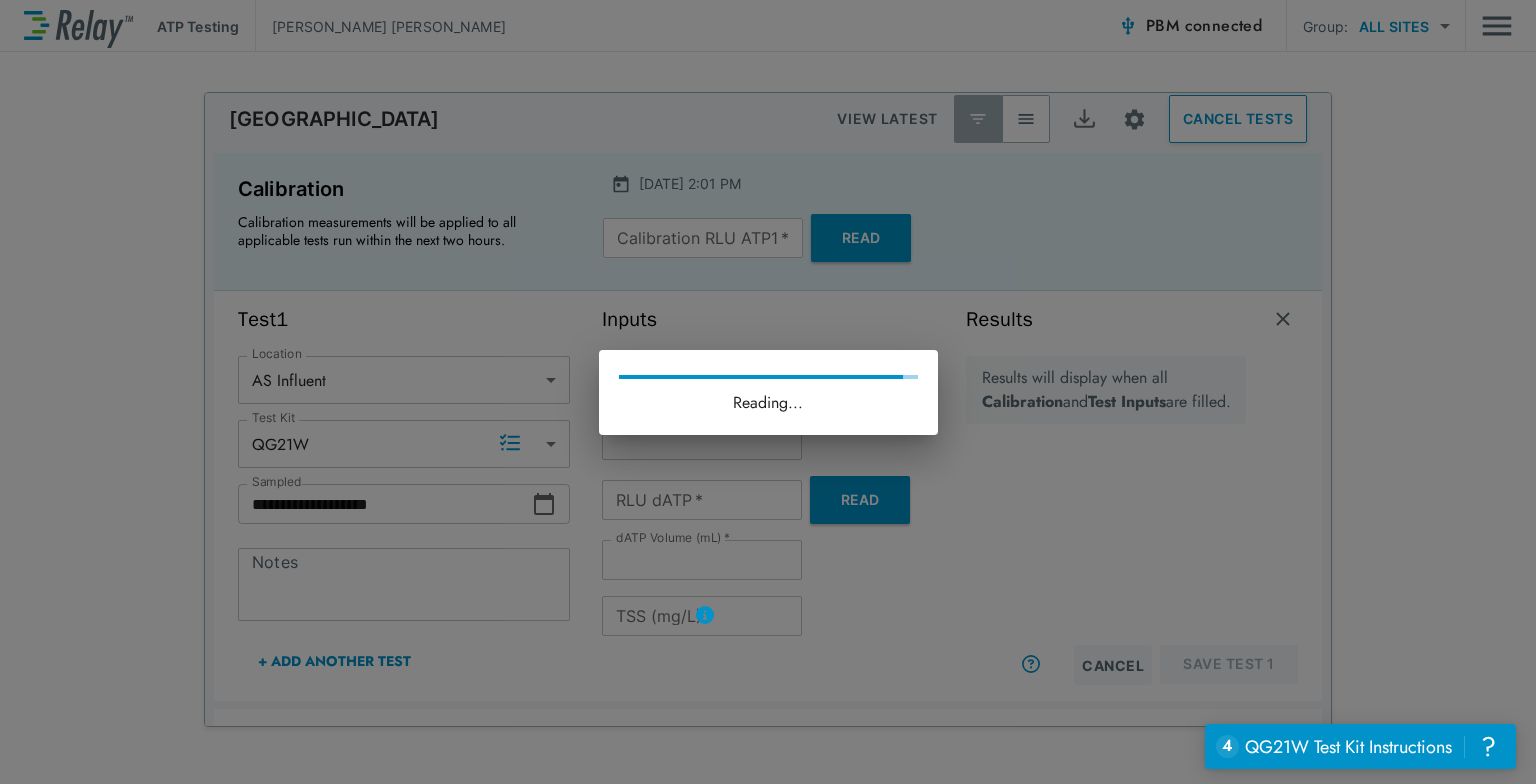 type on "****" 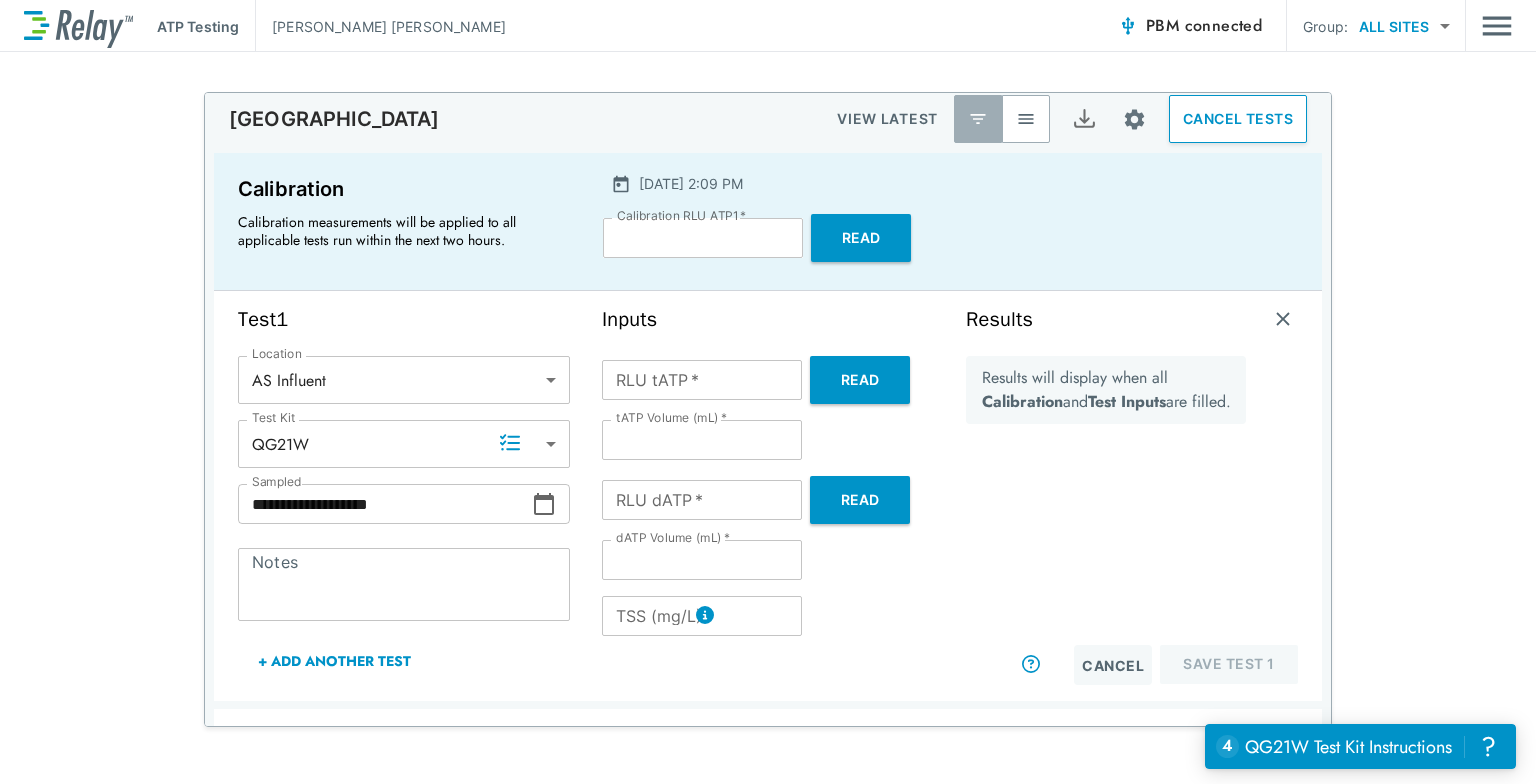 click on "Read" at bounding box center (860, 380) 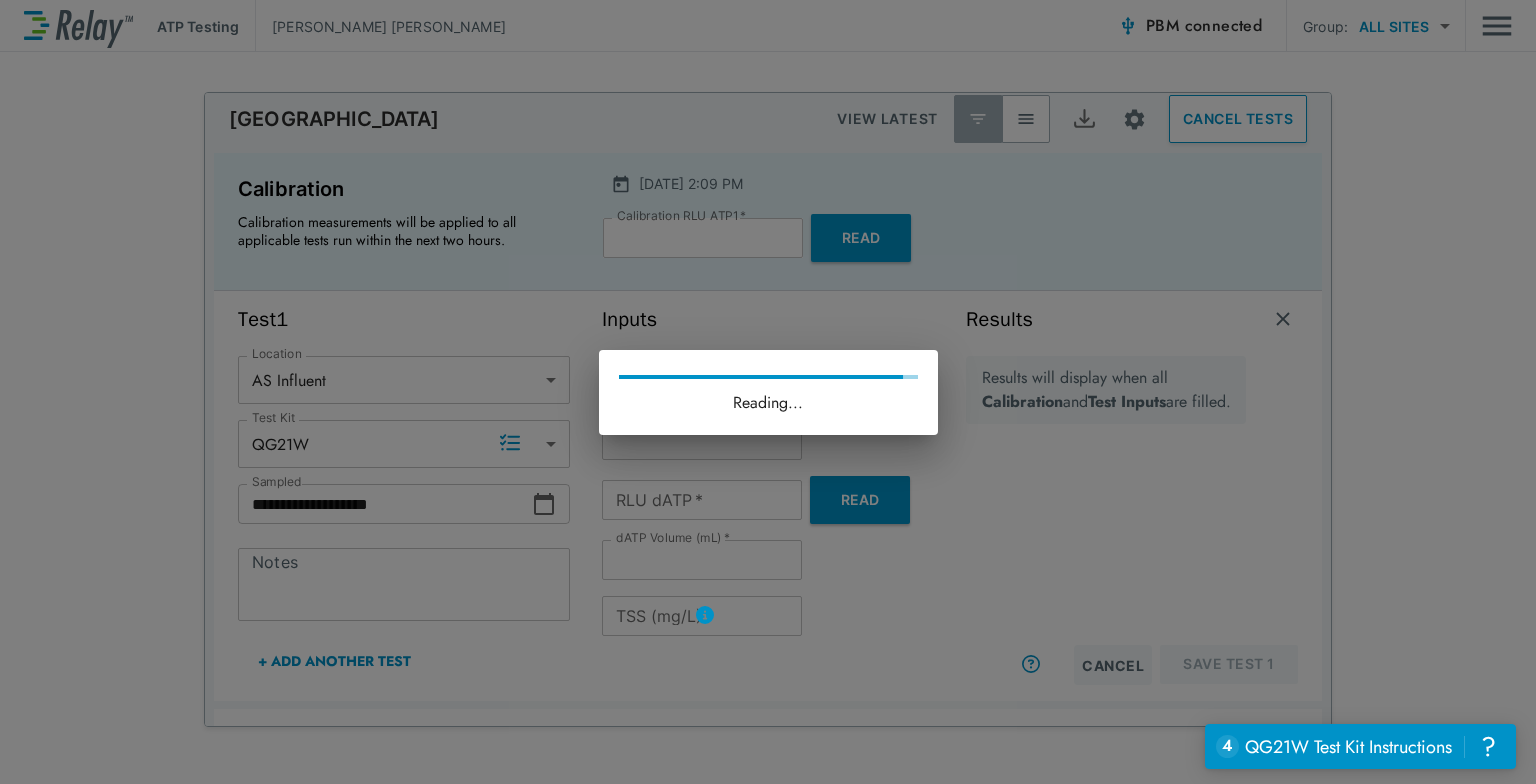 type on "******" 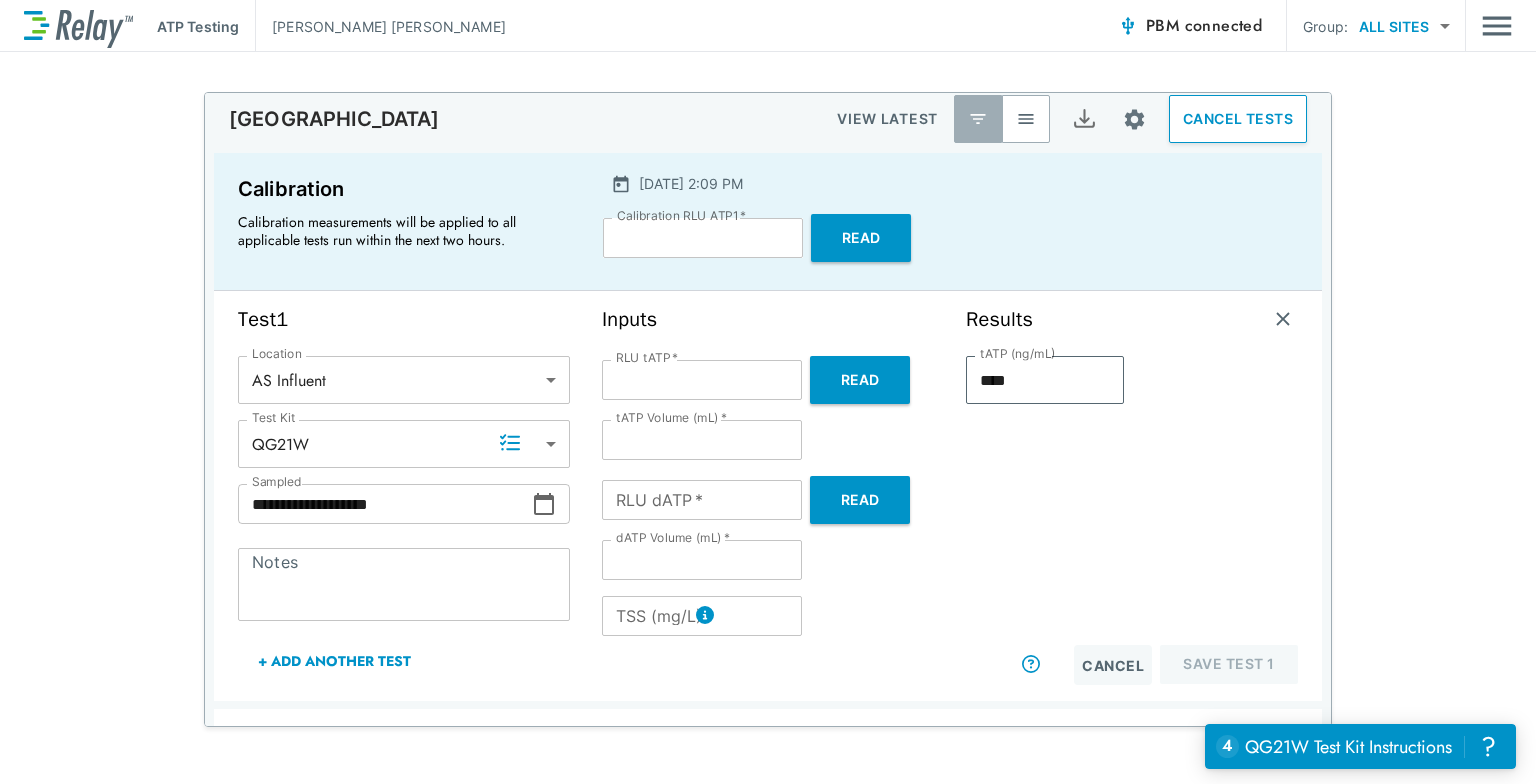 click on "Read" at bounding box center [860, 500] 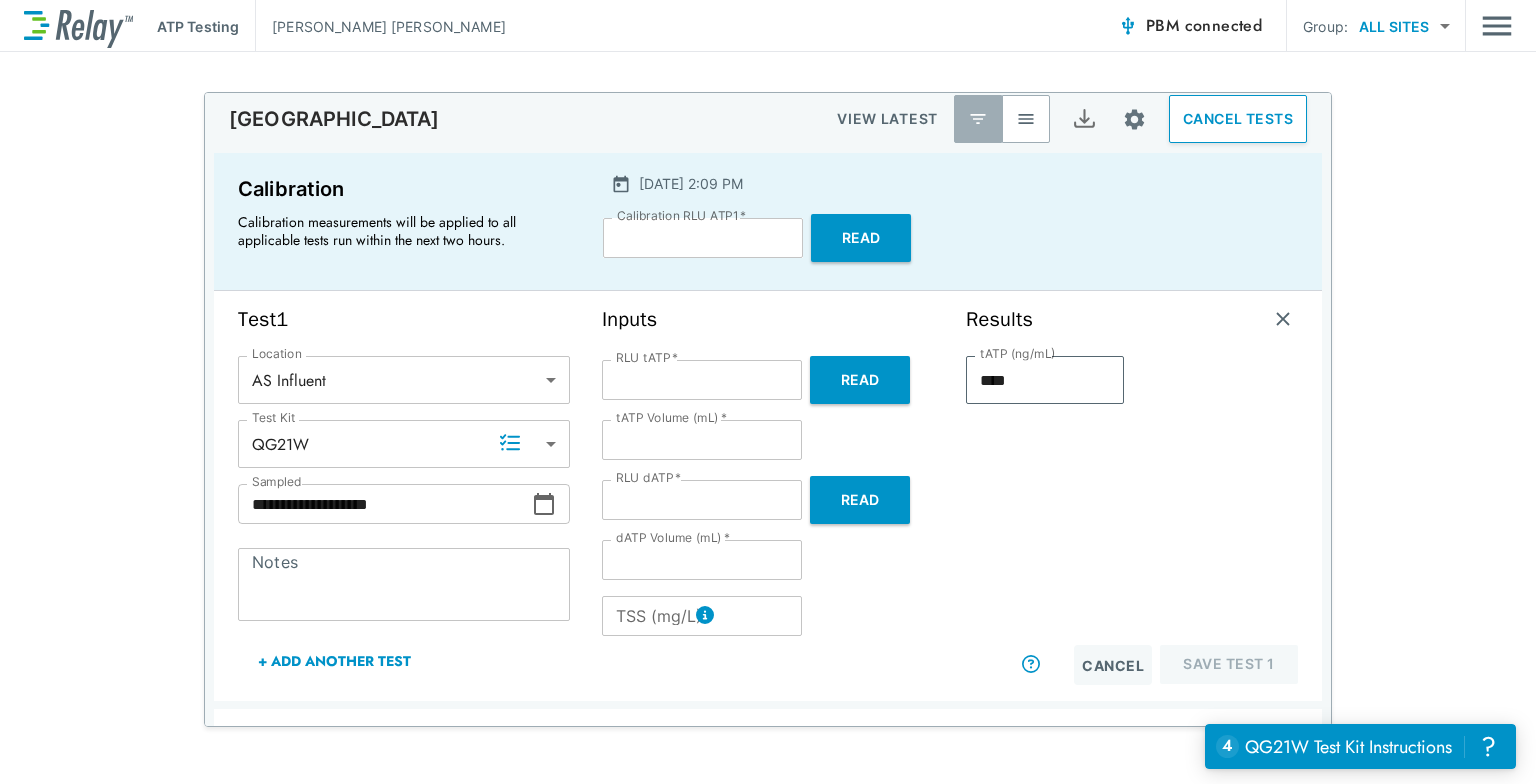 type on "****" 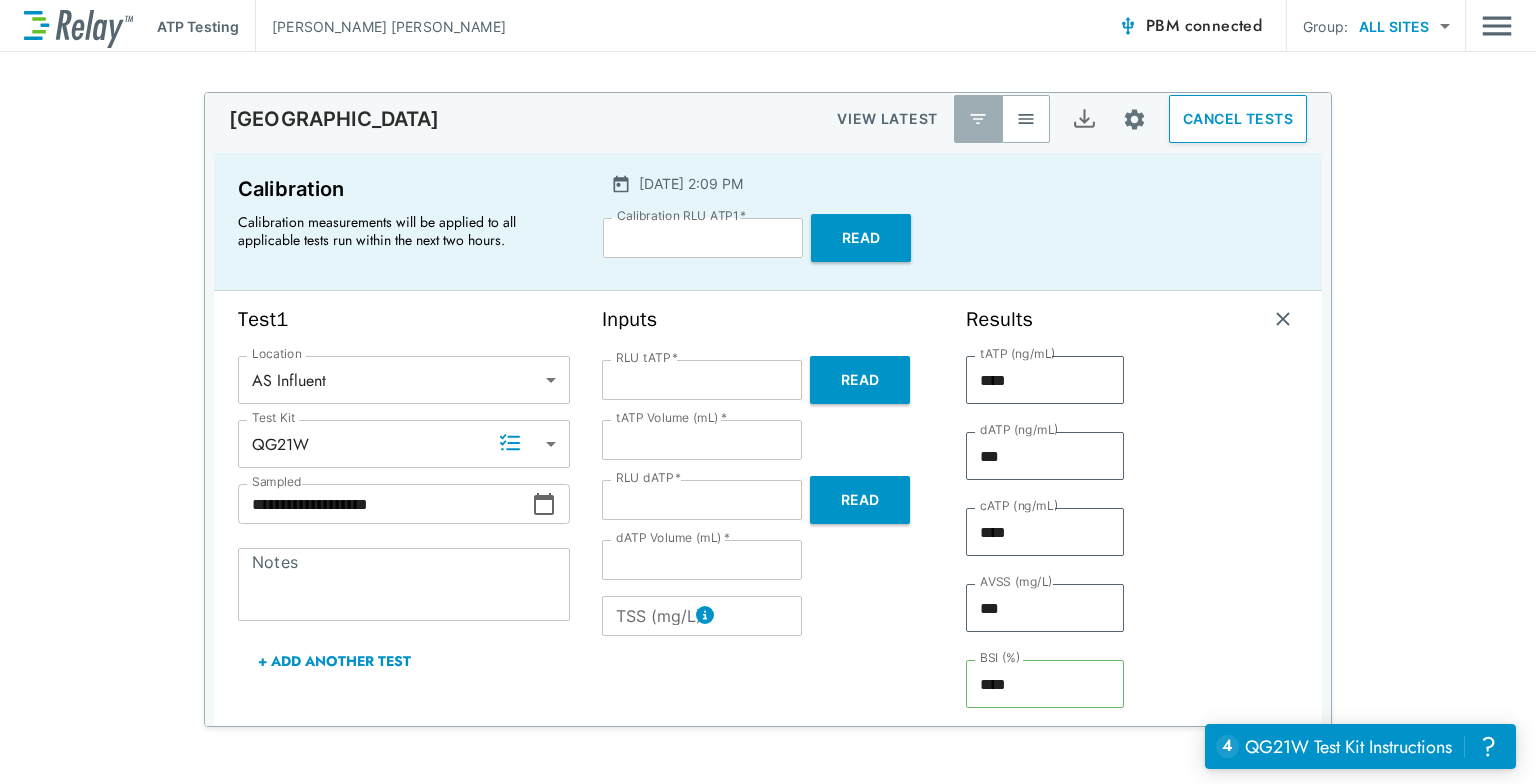 click on "TSS (mg/L)" at bounding box center [702, 616] 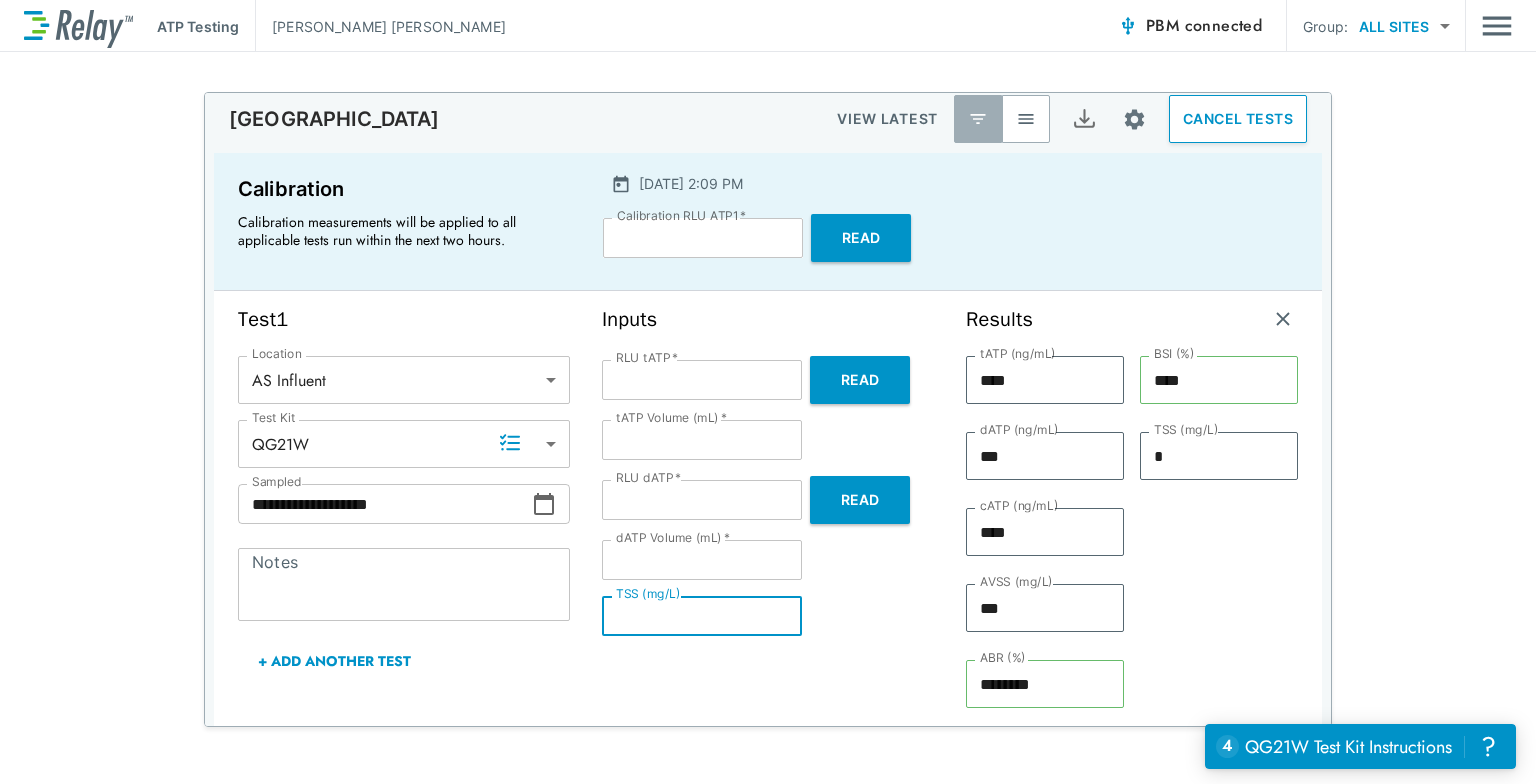 type on "*" 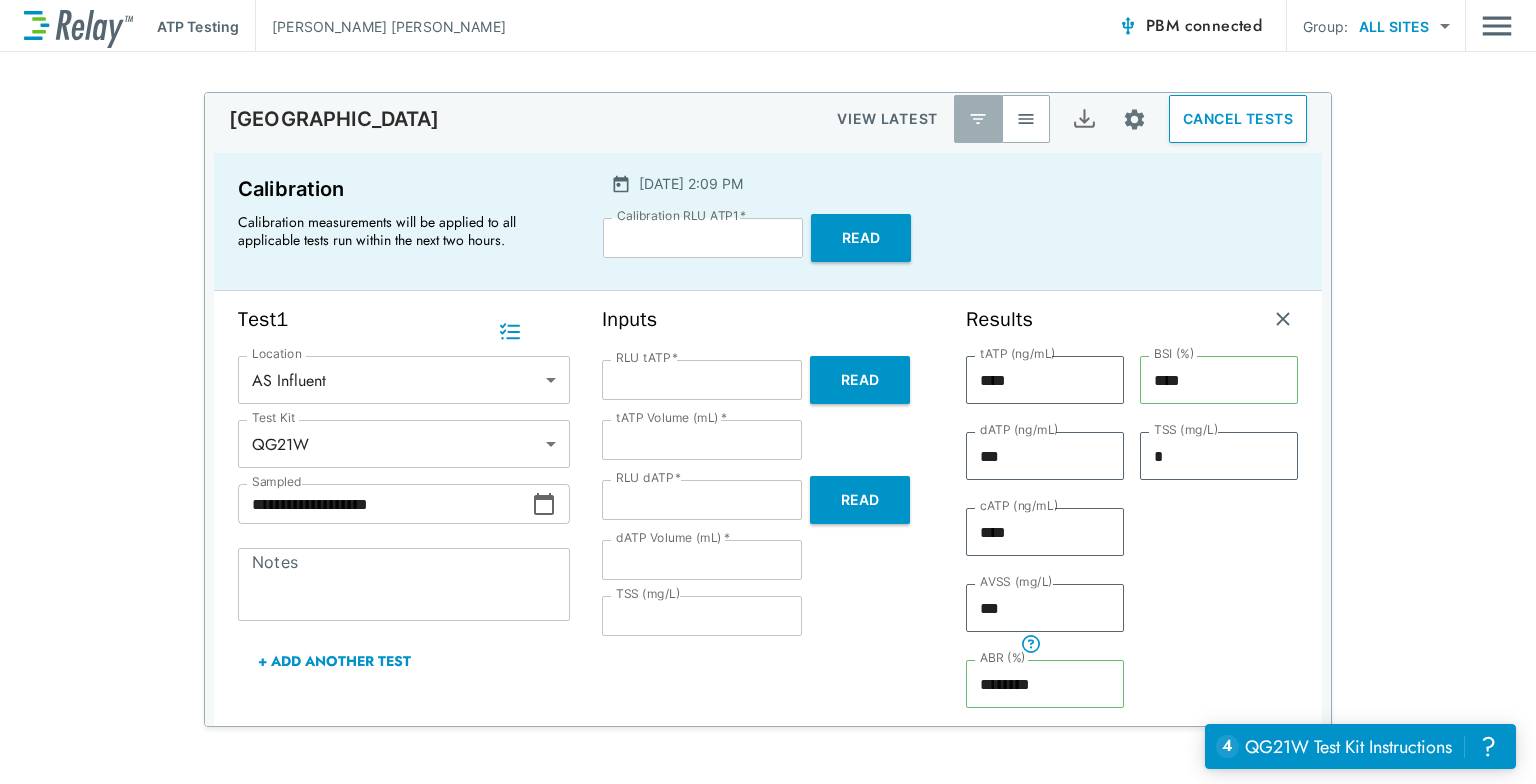 scroll, scrollTop: 136, scrollLeft: 0, axis: vertical 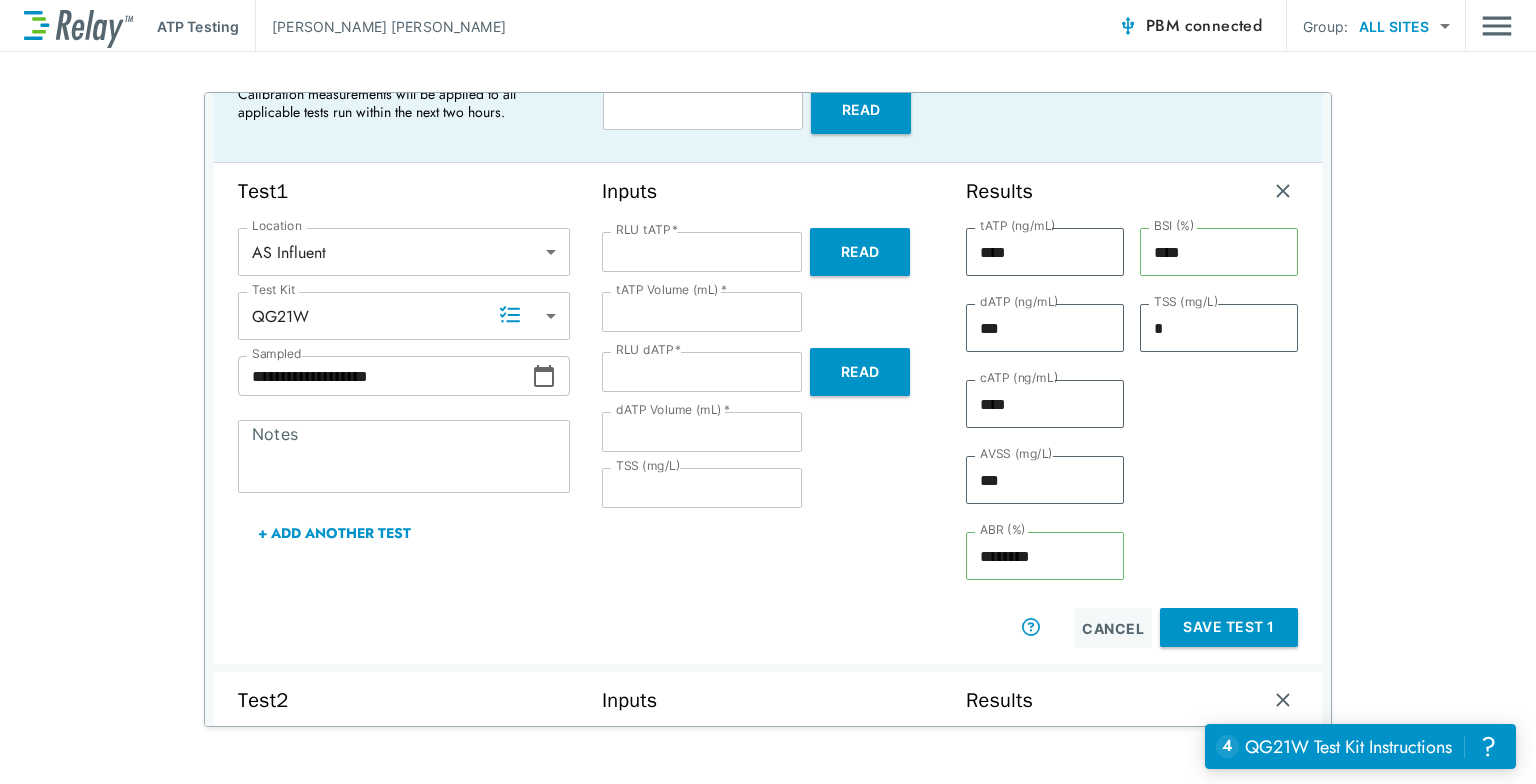 click on "Save Test 1" at bounding box center [1229, 627] 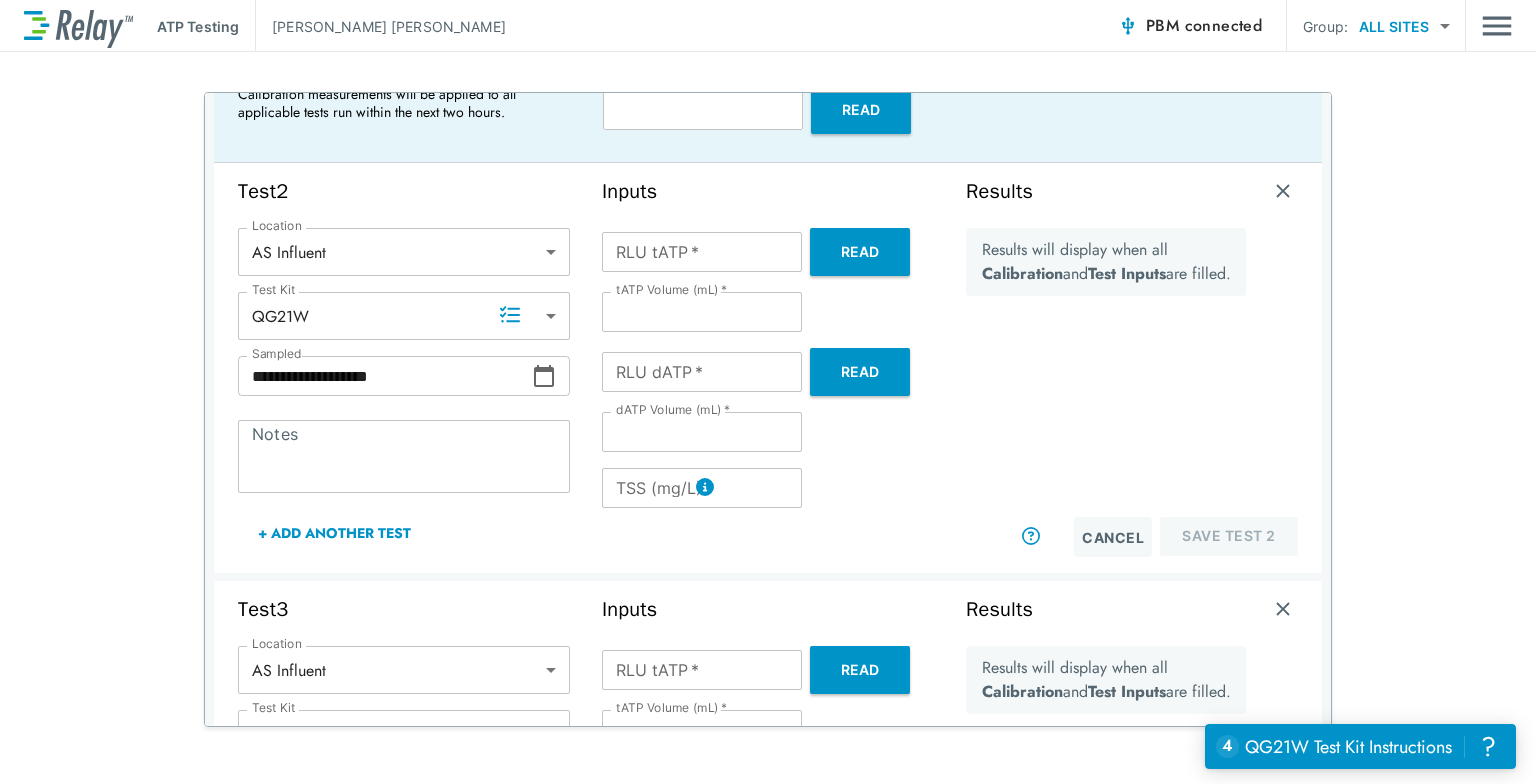 click on "Read" at bounding box center (860, 252) 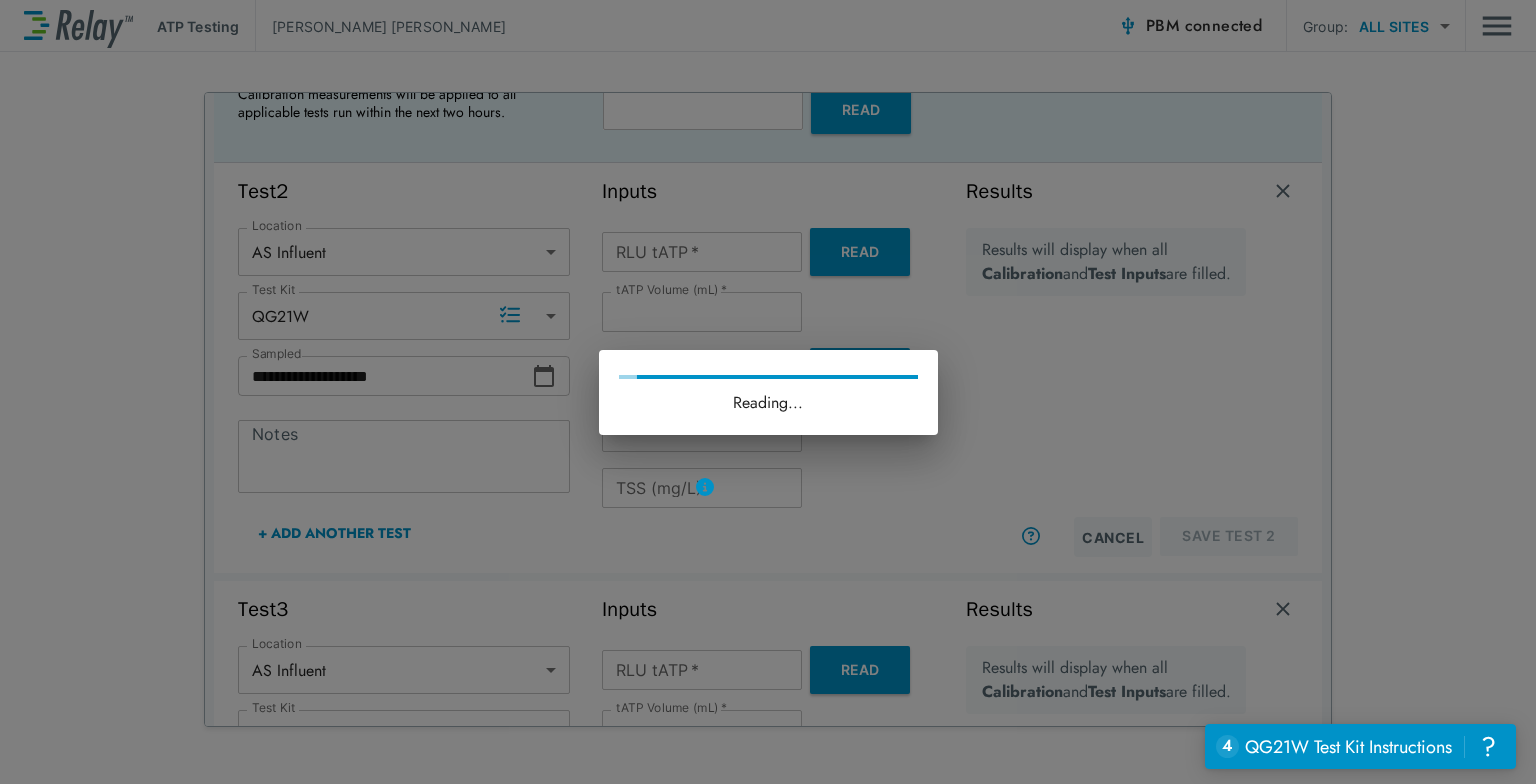 type on "******" 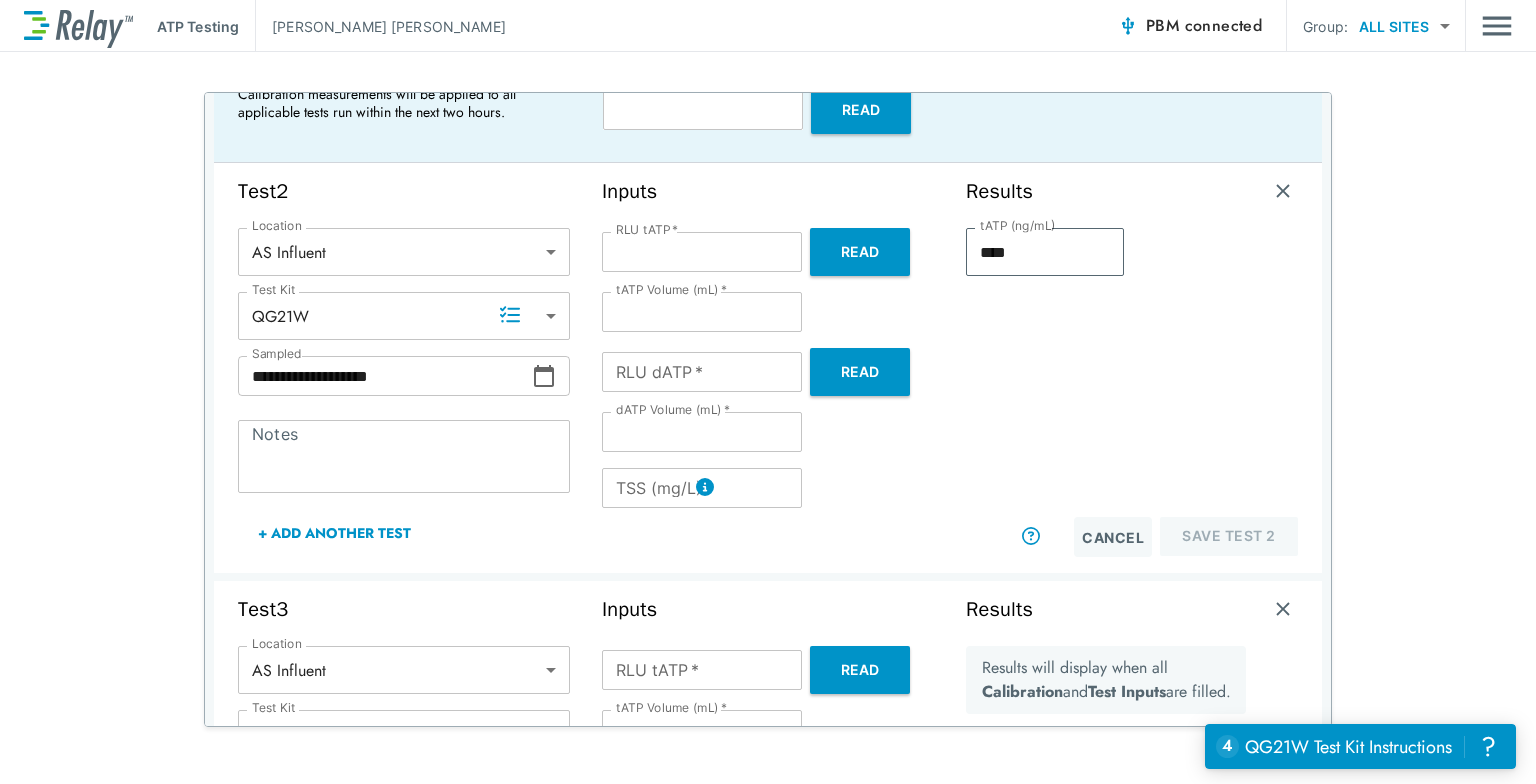 click on "Read" at bounding box center (860, 372) 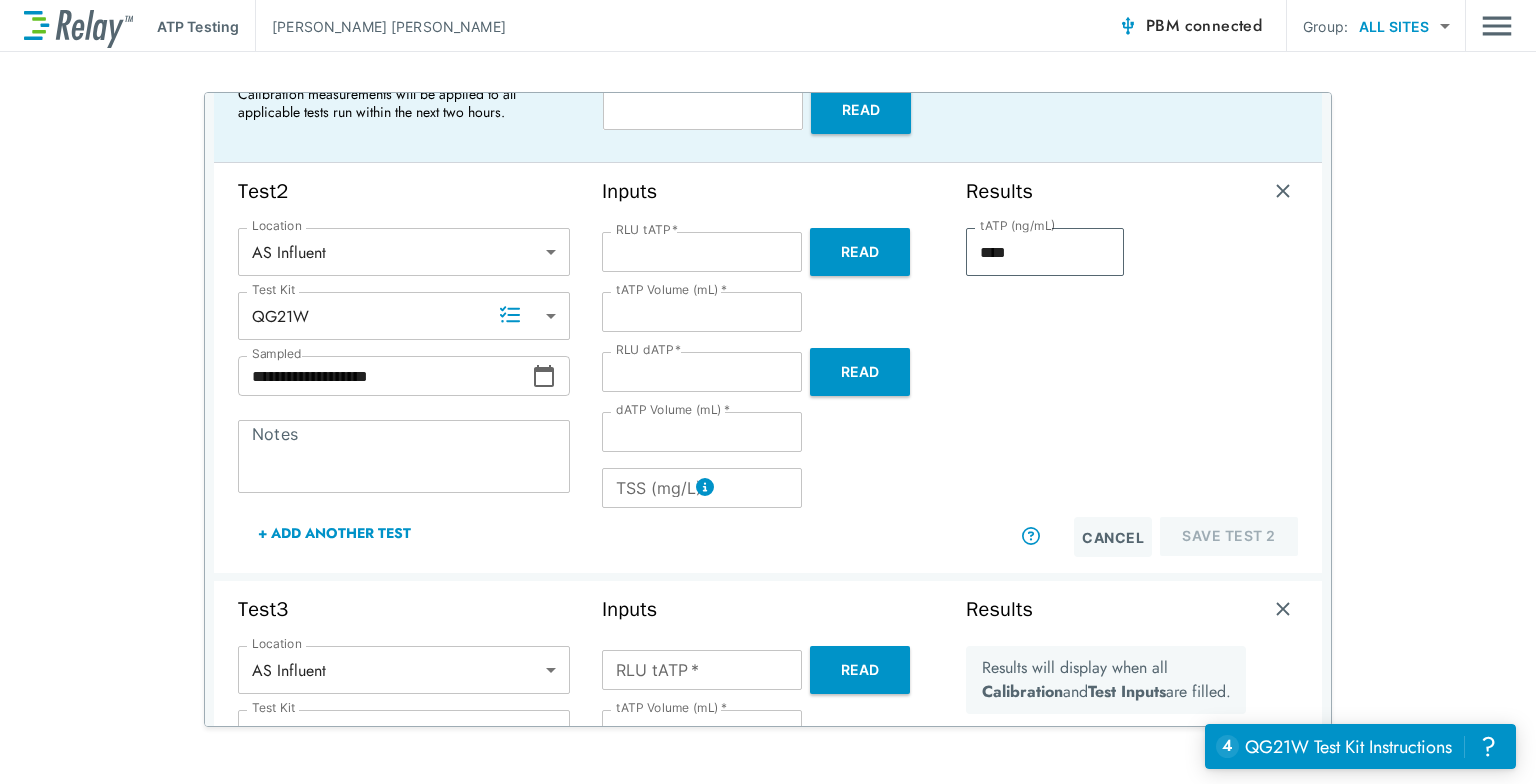 type on "****" 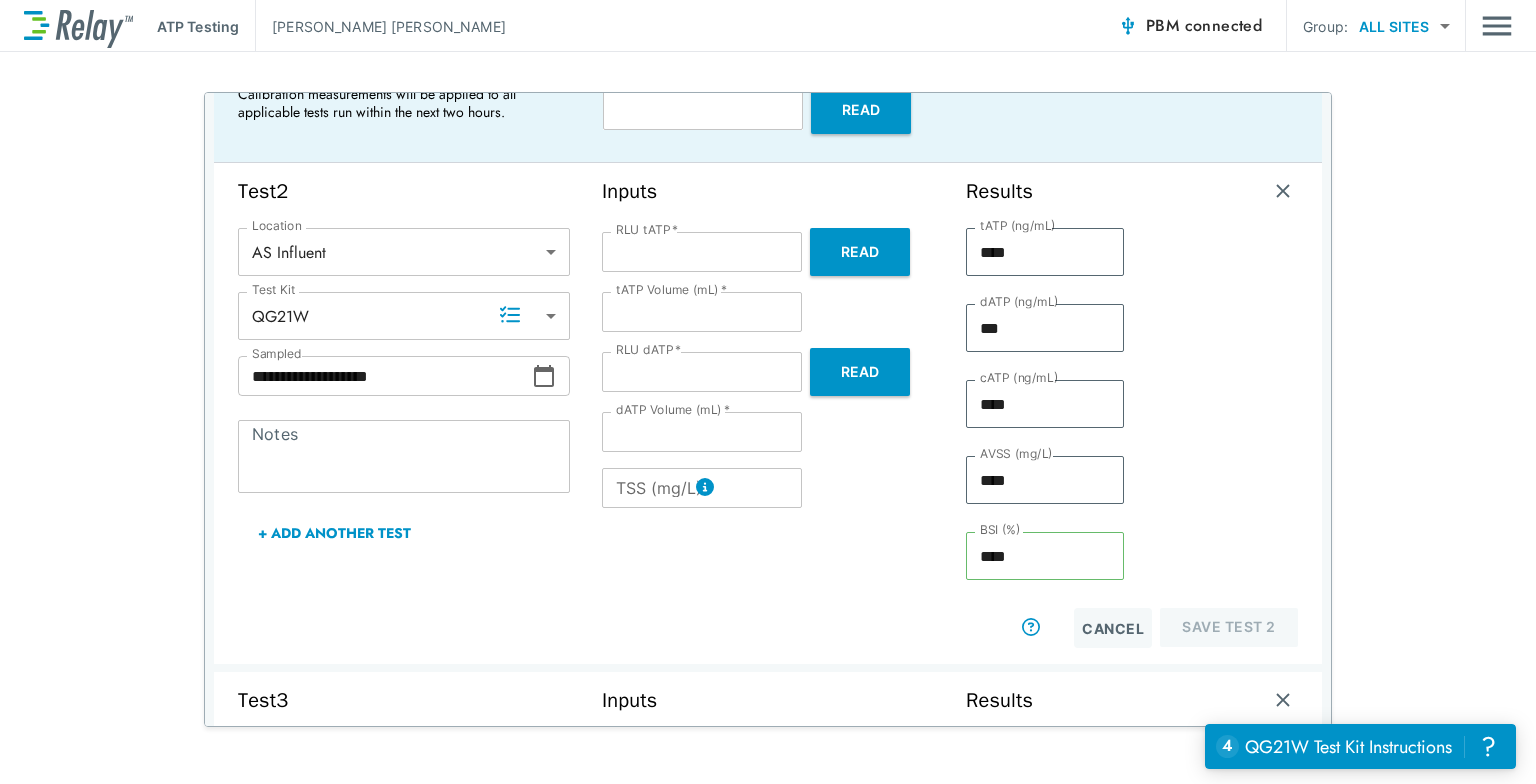 click on "Inputs RLU tATP   * ****** RLU tATP   * Read tATP Volume (mL)   * * tATP Volume (mL)   * RLU dATP   * **** RLU dATP   * Read dATP Volume (mL)   * *** dATP Volume (mL)   * TSS (mg/L) TSS (mg/L)" at bounding box center (768, 413) 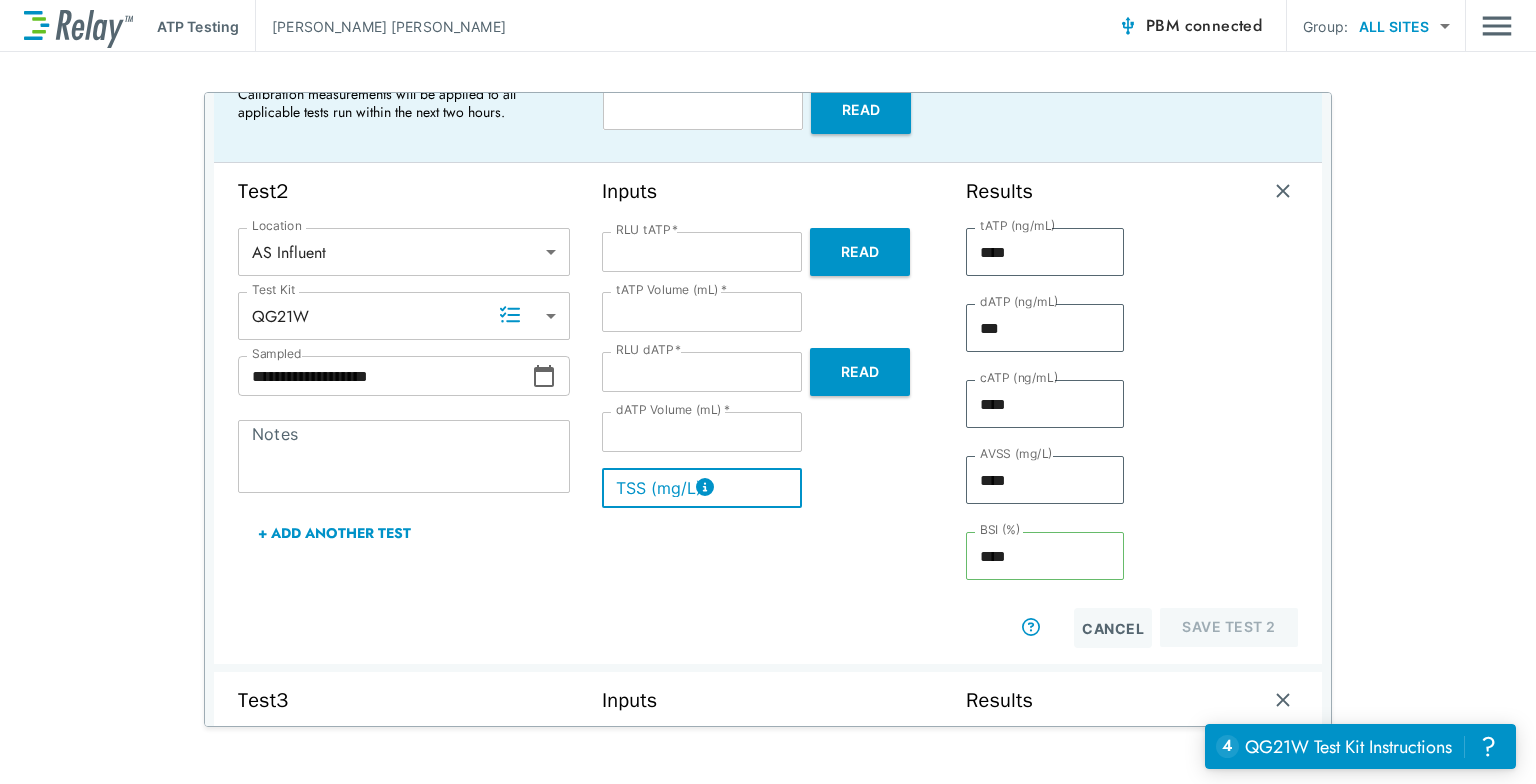 click on "TSS (mg/L)" at bounding box center (702, 488) 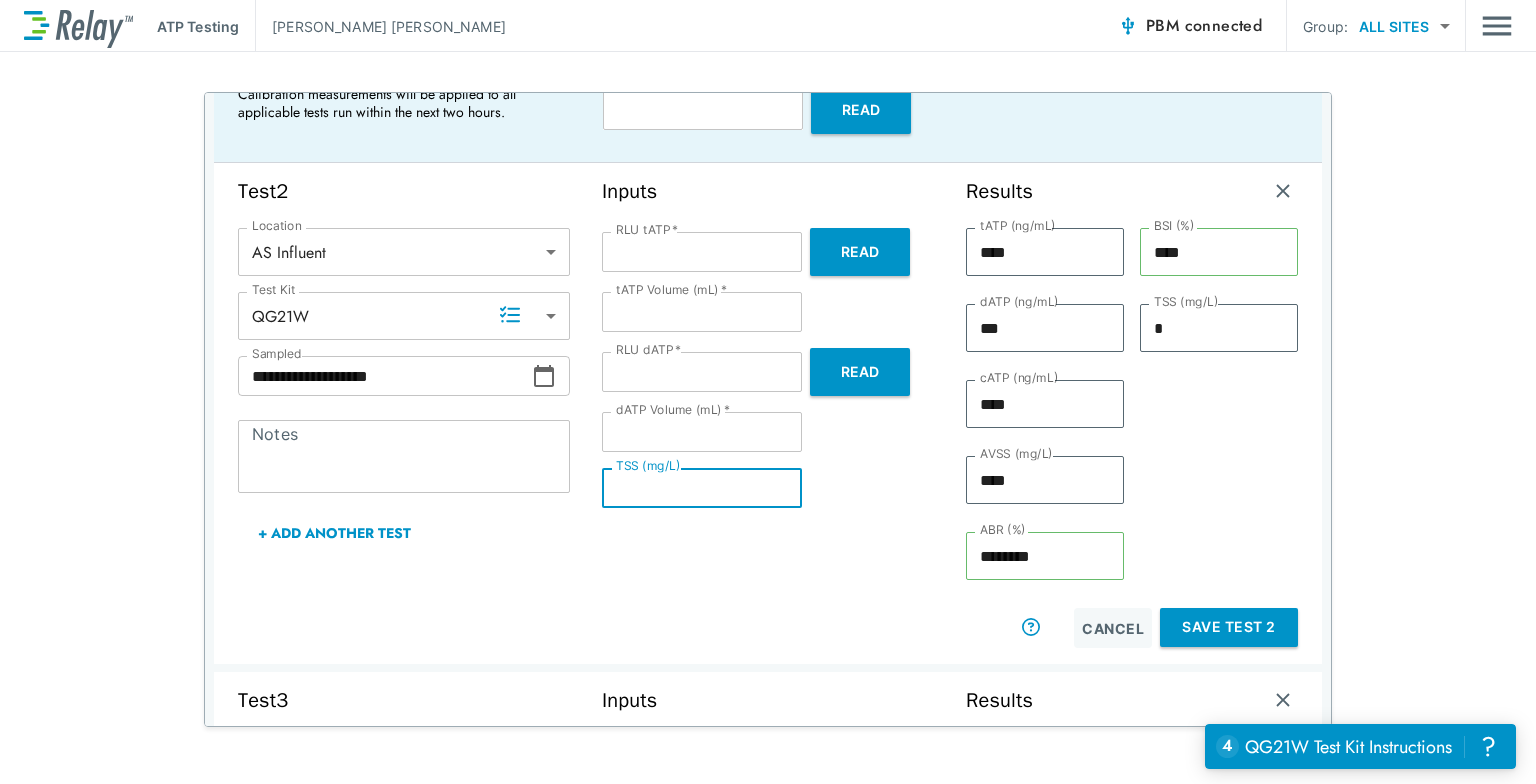 type on "*" 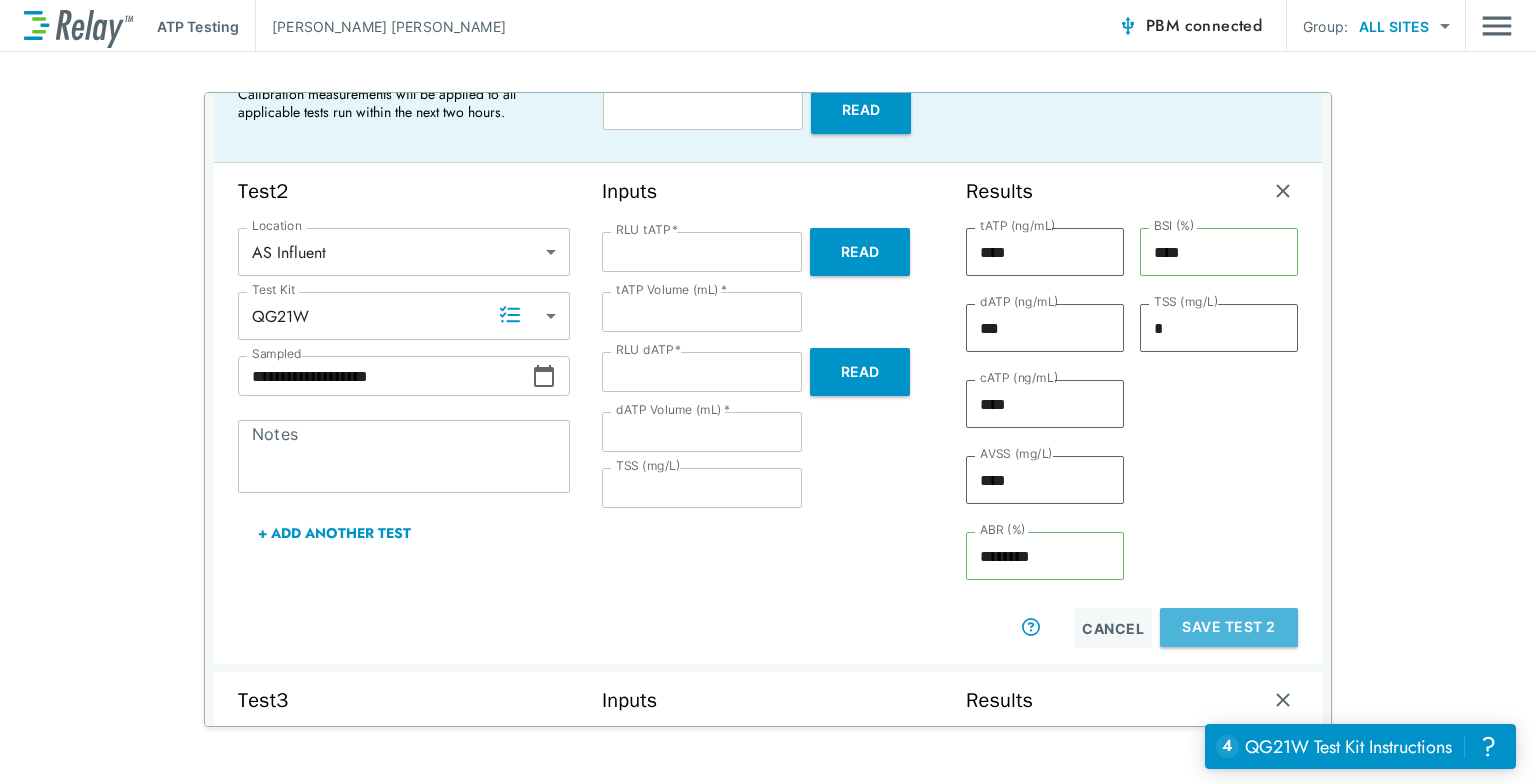click on "Save Test 2" at bounding box center [1229, 627] 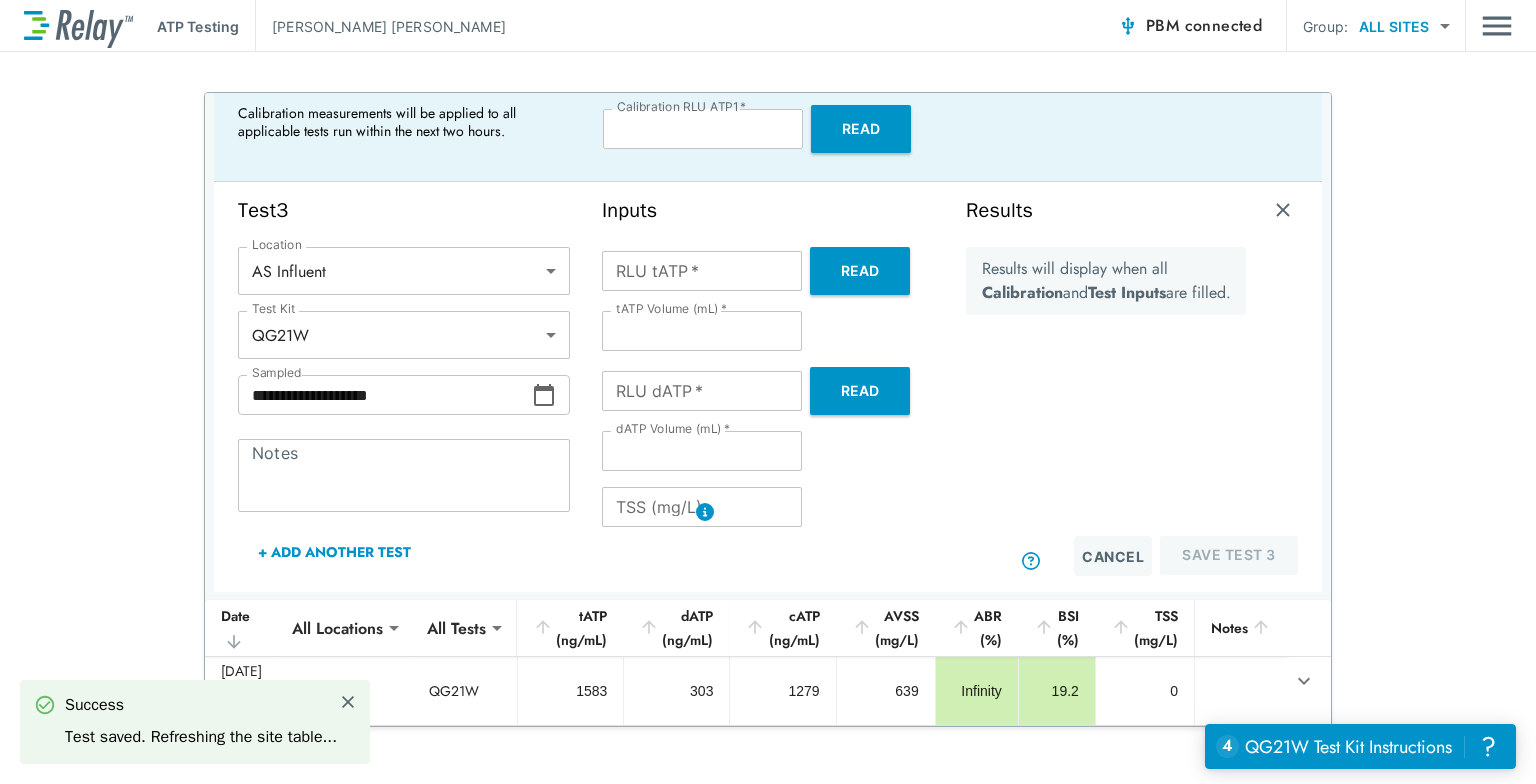 scroll, scrollTop: 111, scrollLeft: 0, axis: vertical 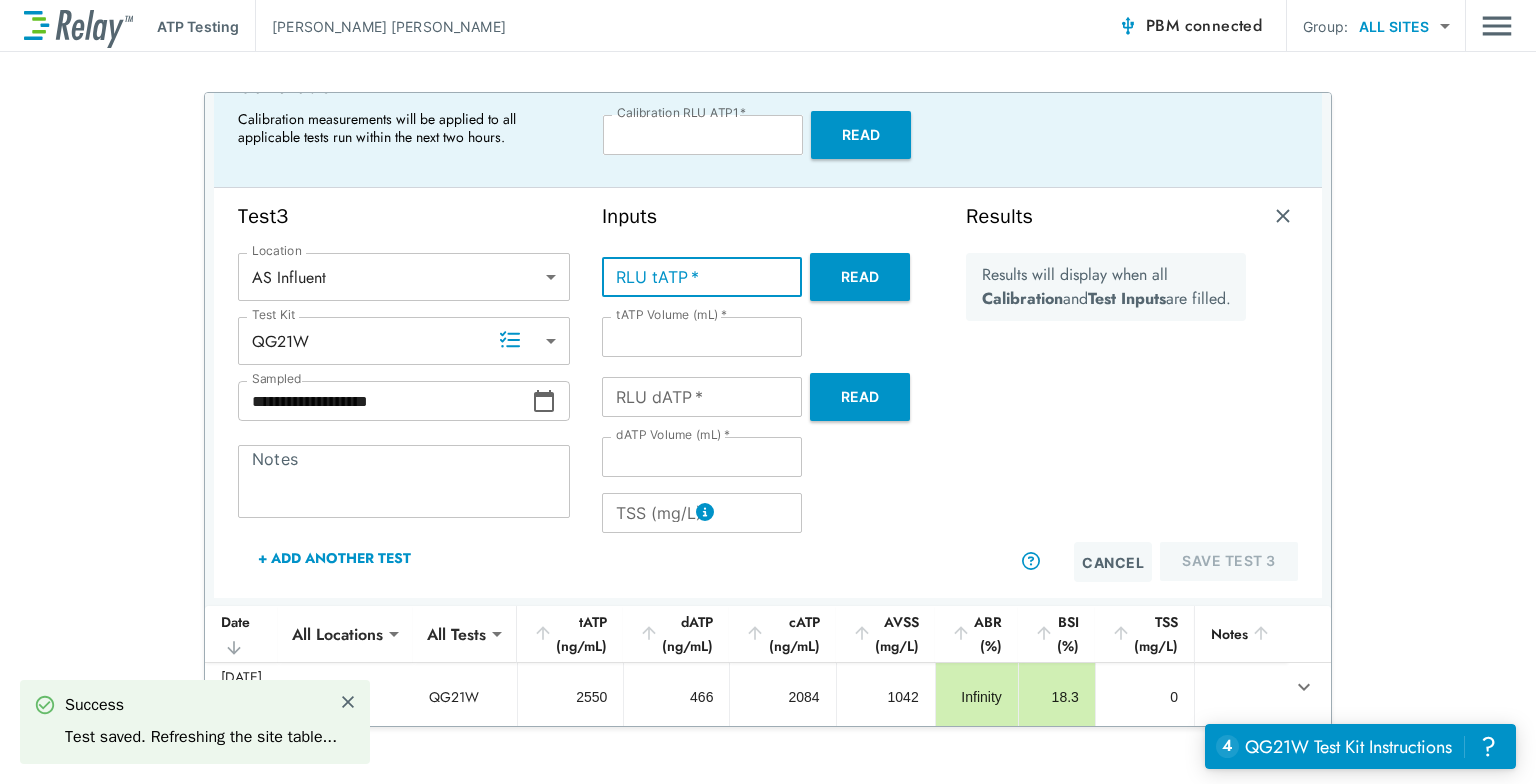 click on "RLU tATP   *" at bounding box center [702, 277] 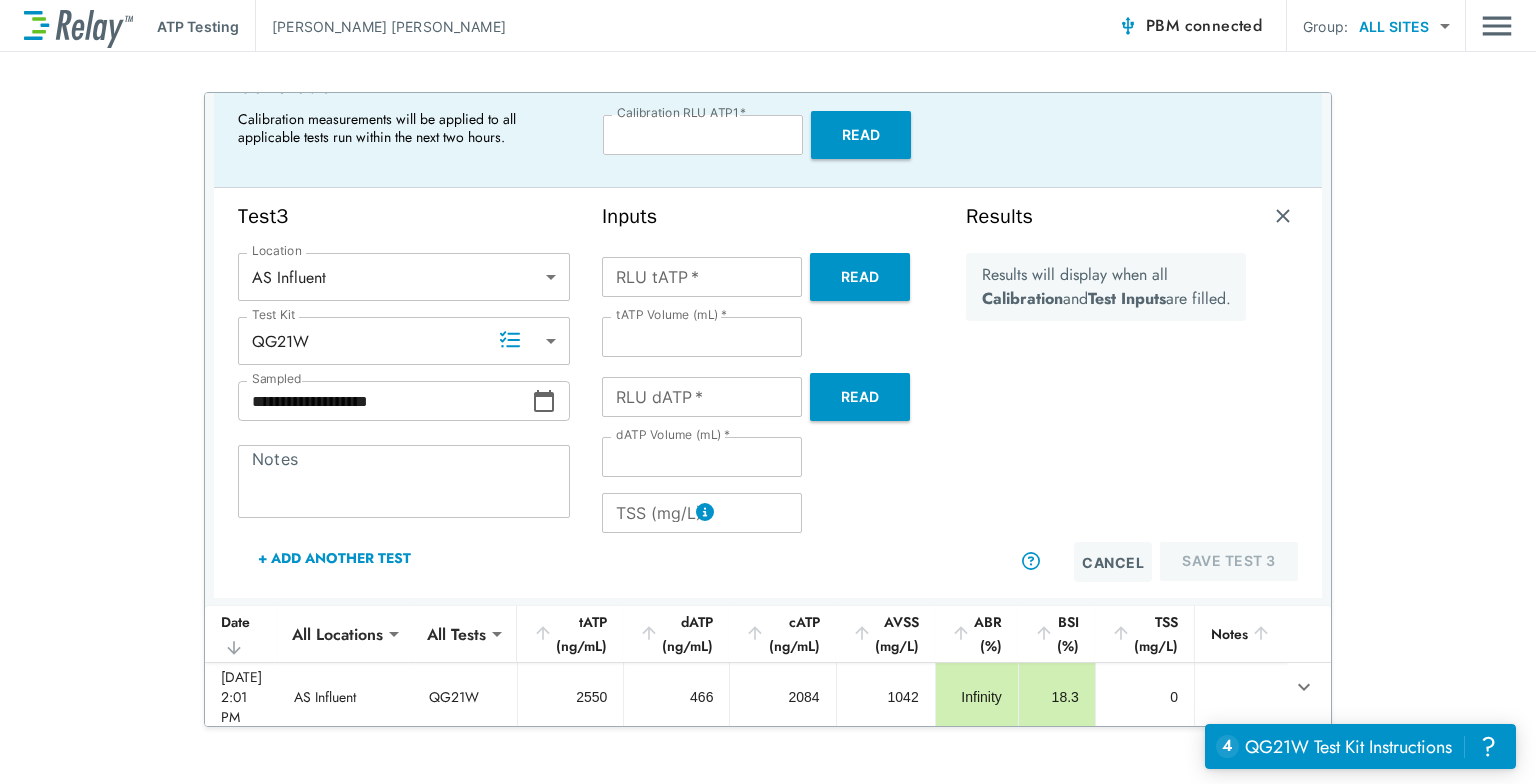 click on "Results will display when all  Calibration  and  Test Inputs  are filled." at bounding box center (1106, 397) 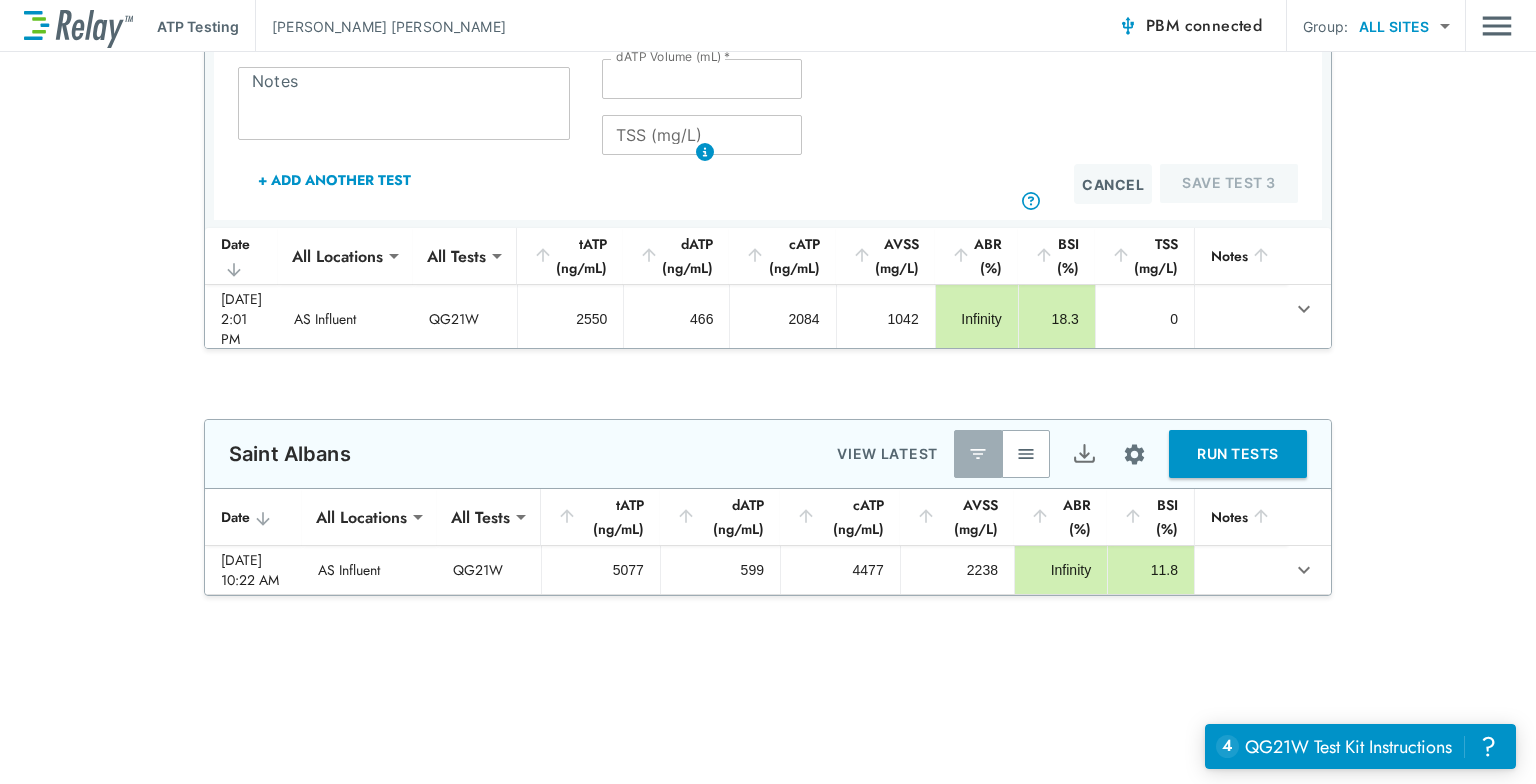 scroll, scrollTop: 352, scrollLeft: 0, axis: vertical 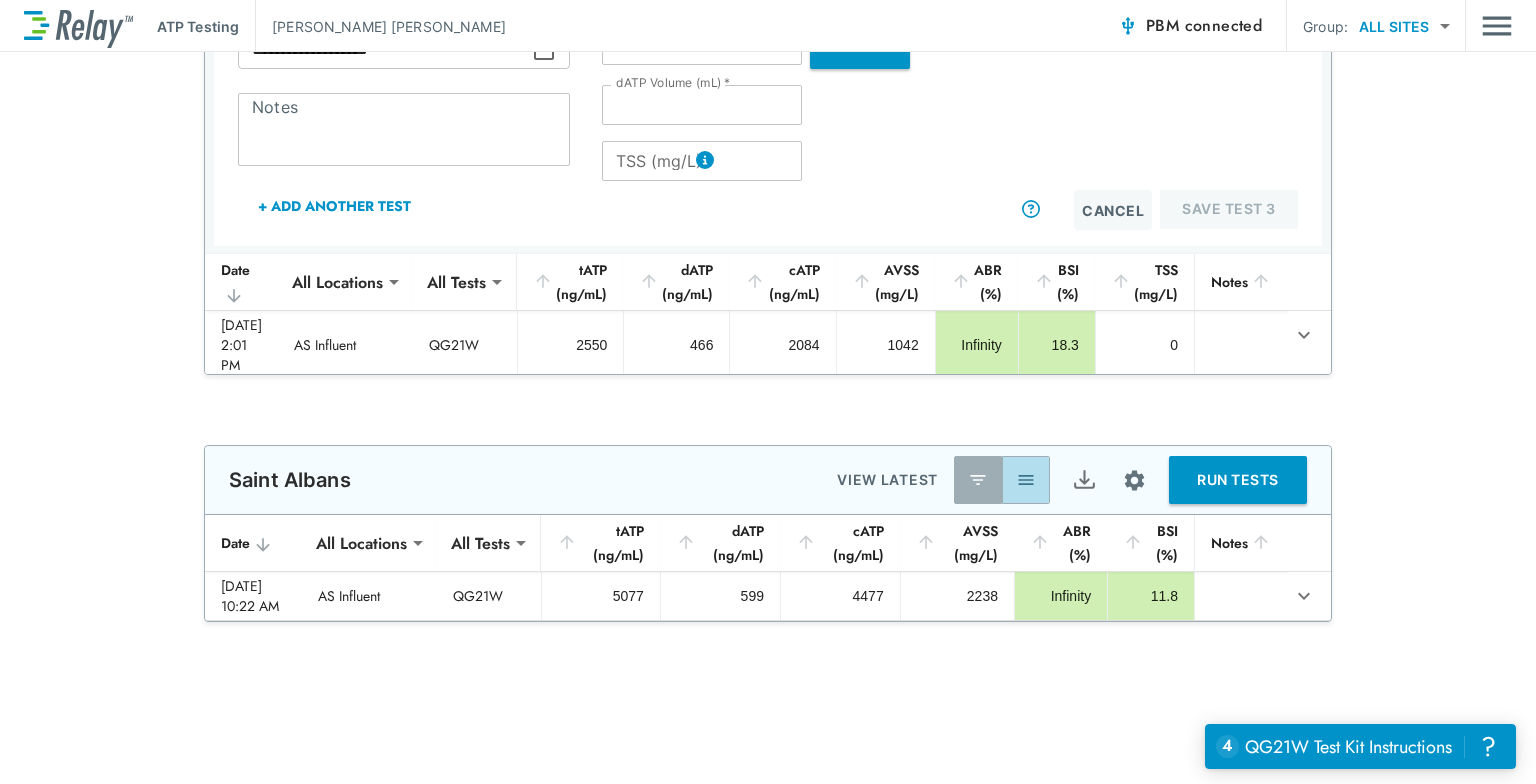 click at bounding box center (1026, 480) 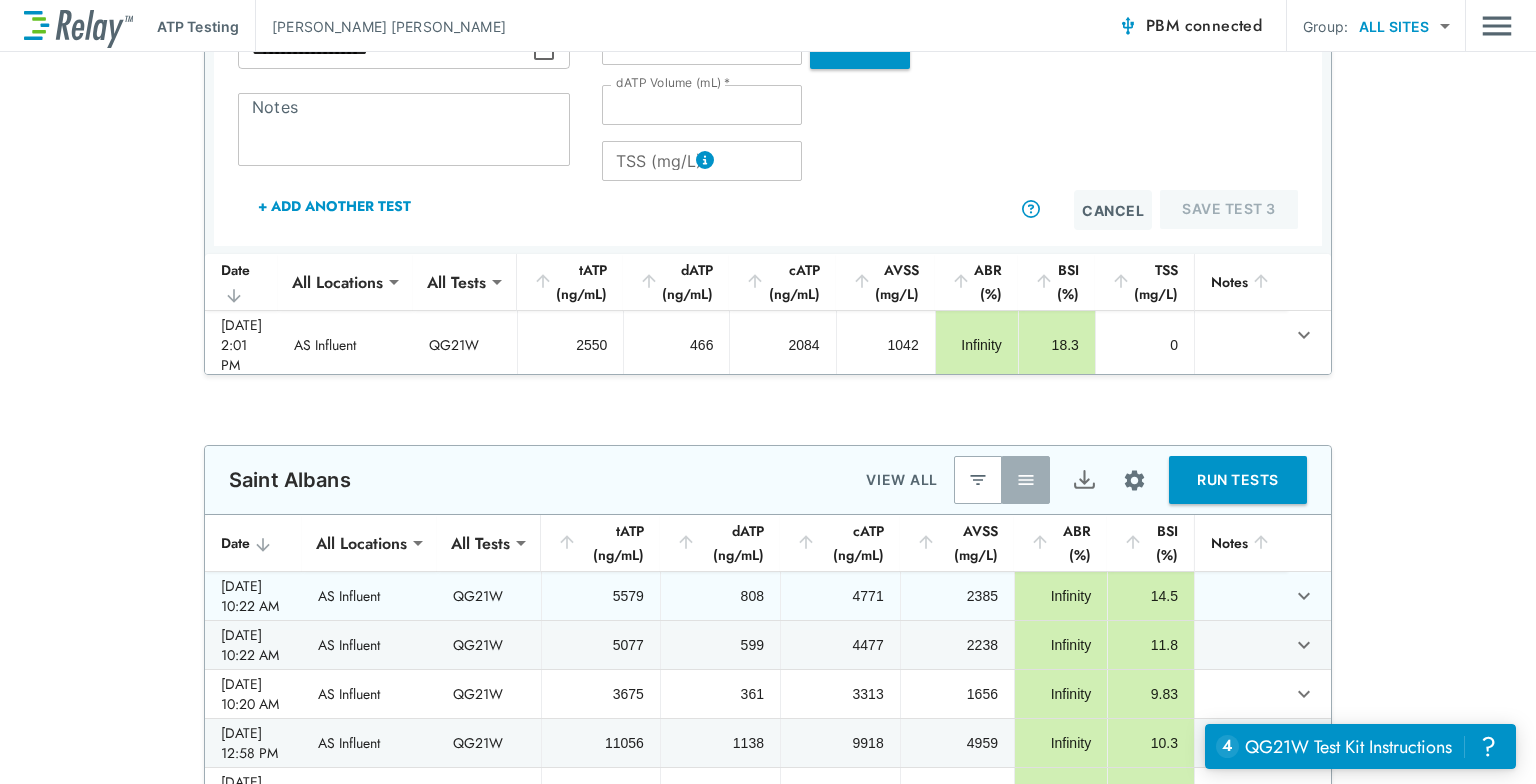 scroll, scrollTop: 126, scrollLeft: 0, axis: vertical 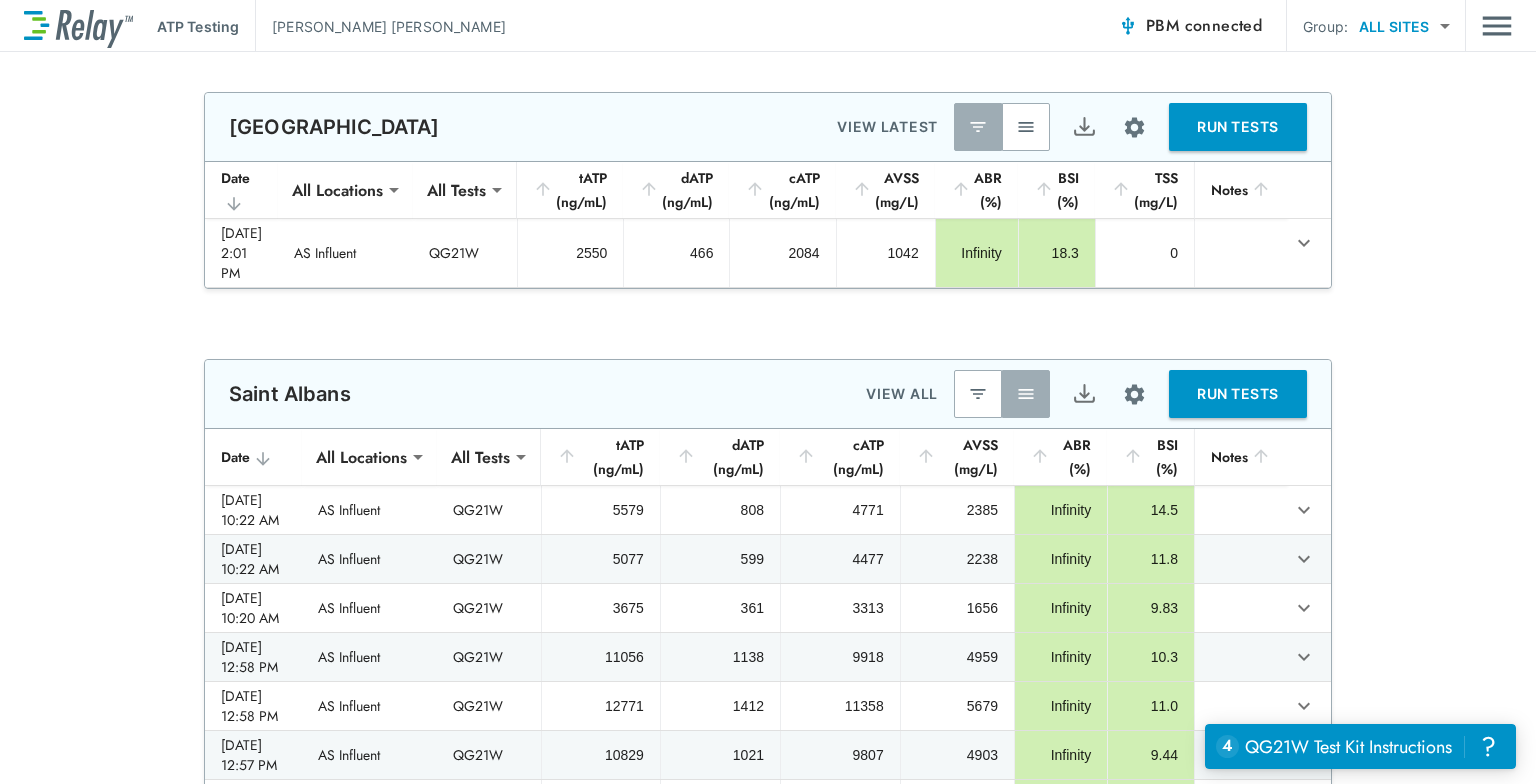 click at bounding box center (1026, 127) 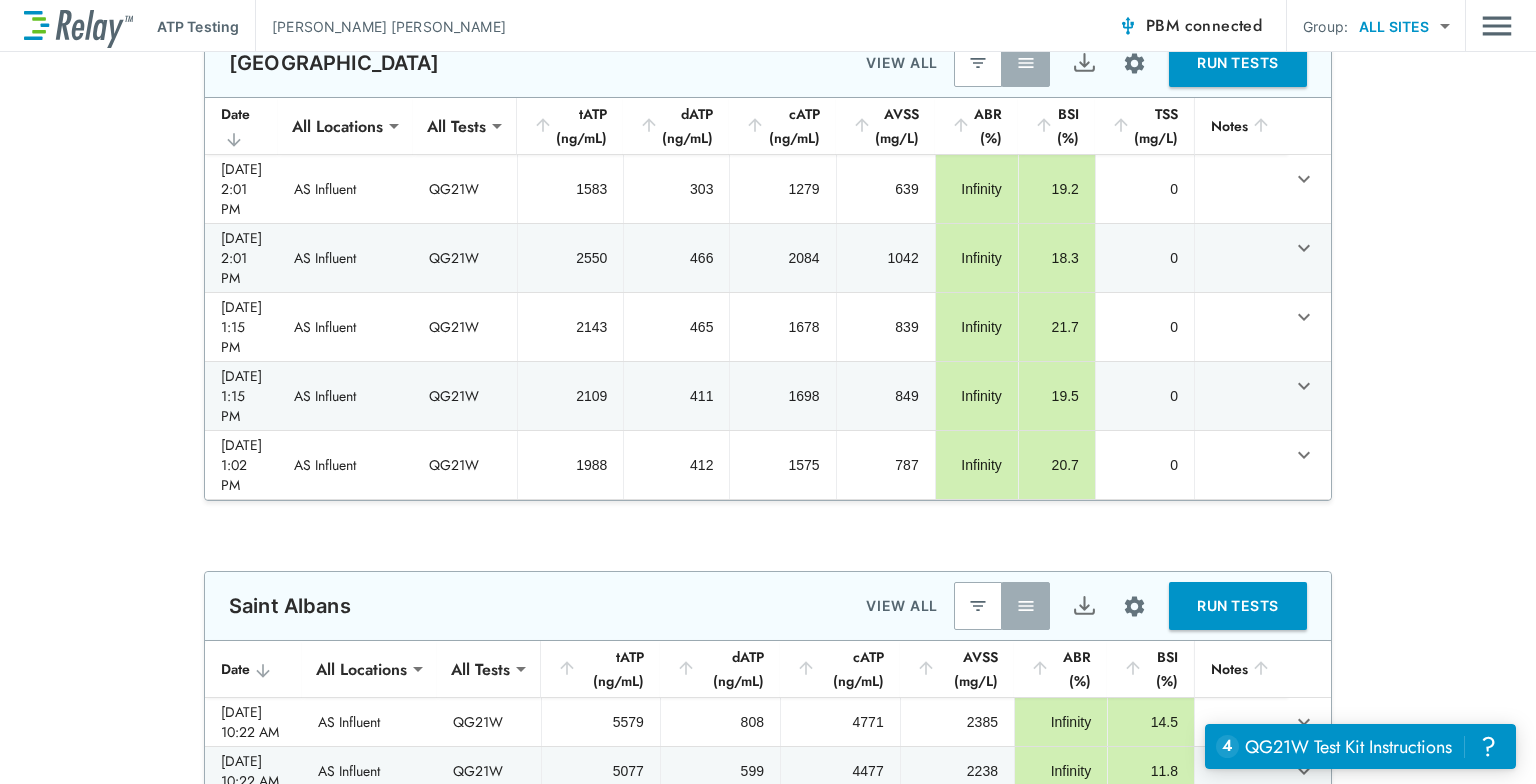 scroll, scrollTop: 162, scrollLeft: 0, axis: vertical 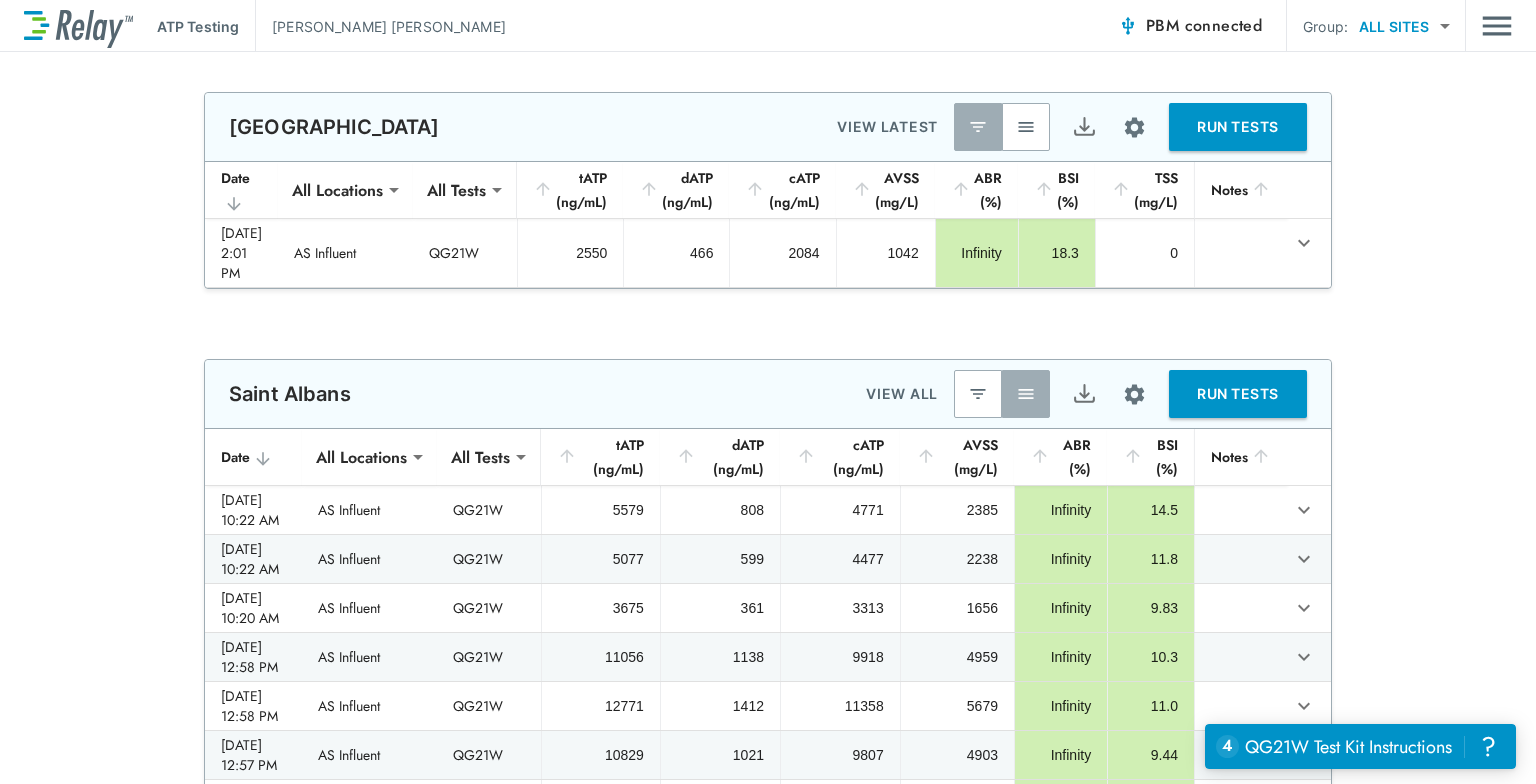 click on "RUN TESTS" at bounding box center [1238, 127] 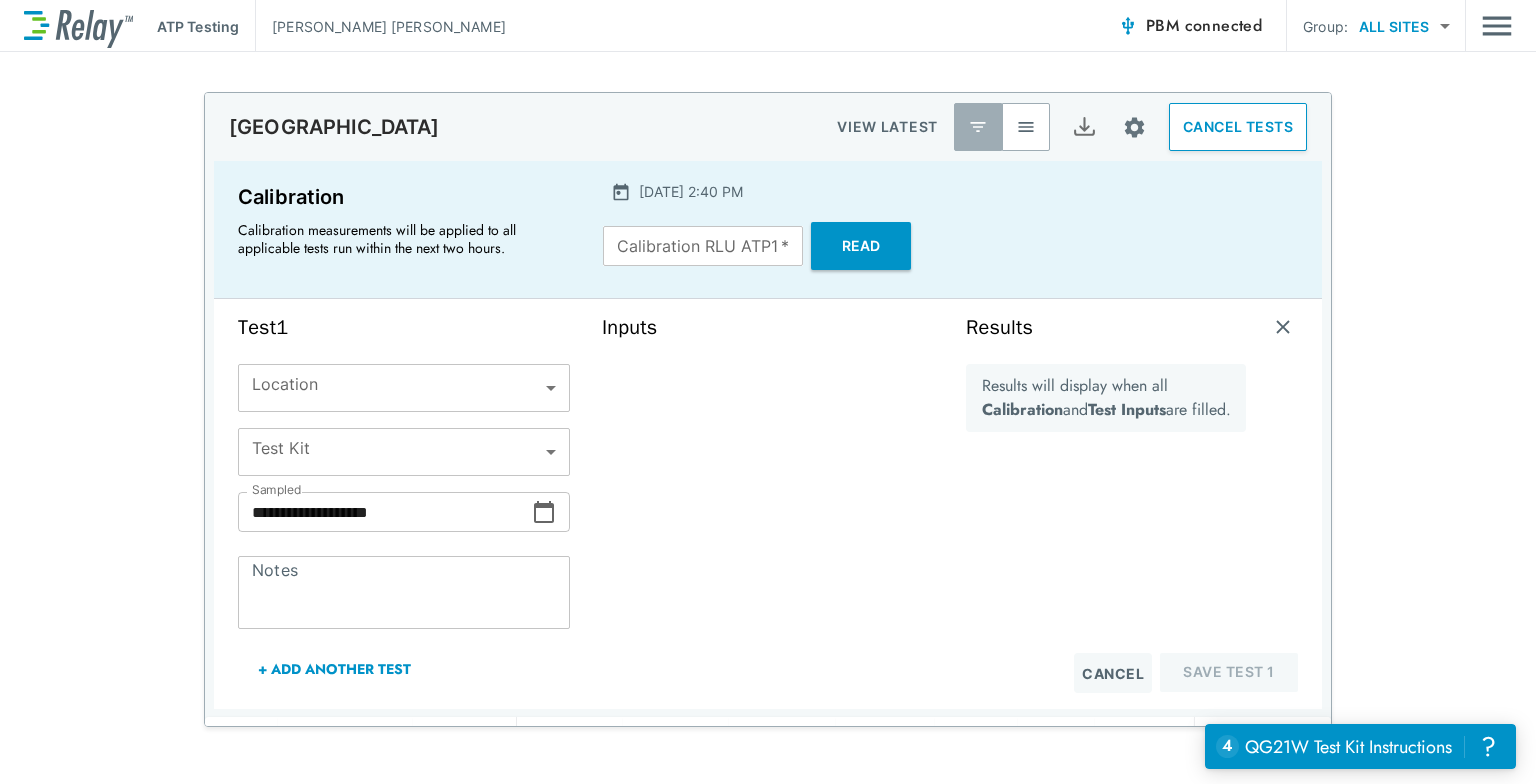 type on "****" 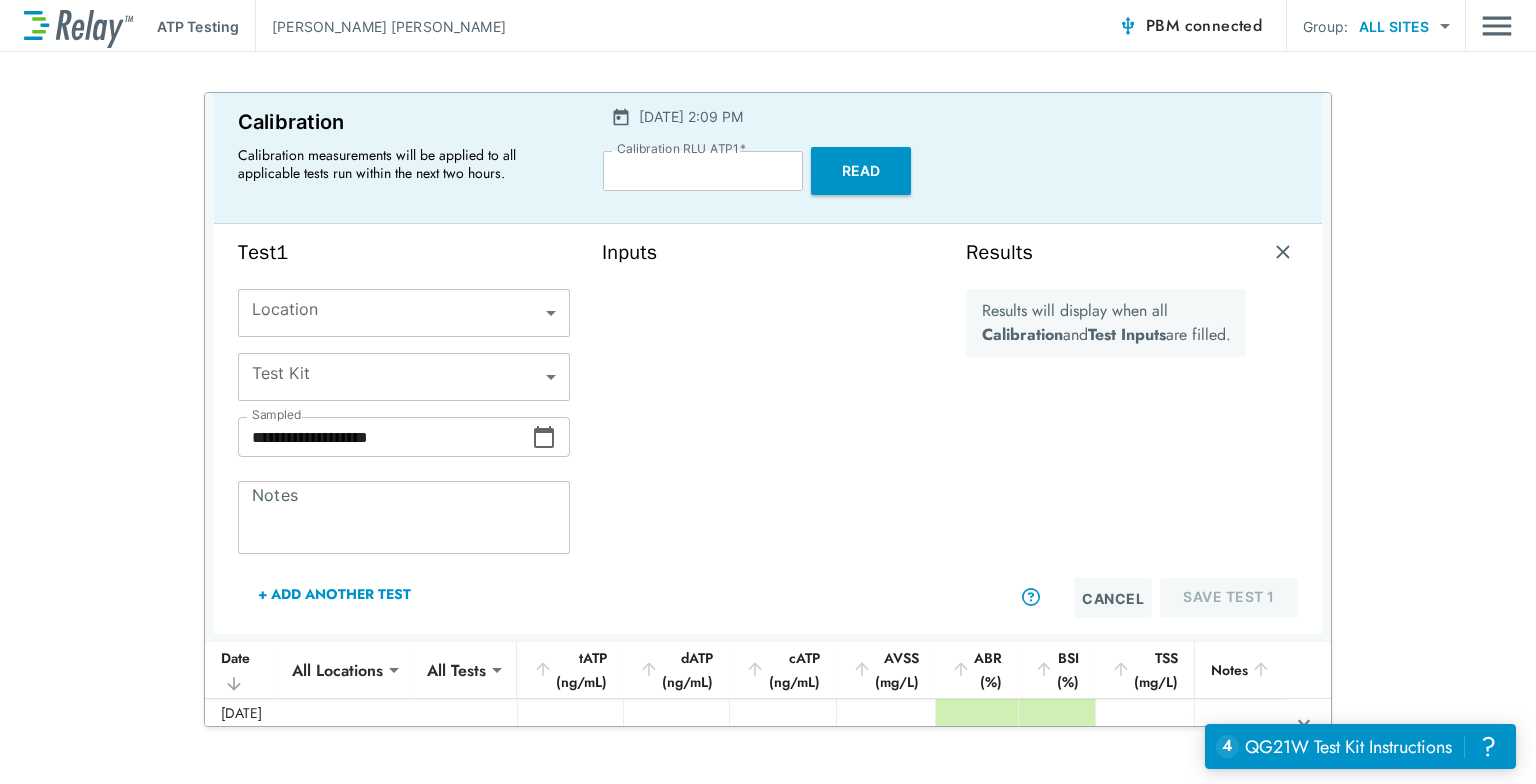 scroll, scrollTop: 50, scrollLeft: 0, axis: vertical 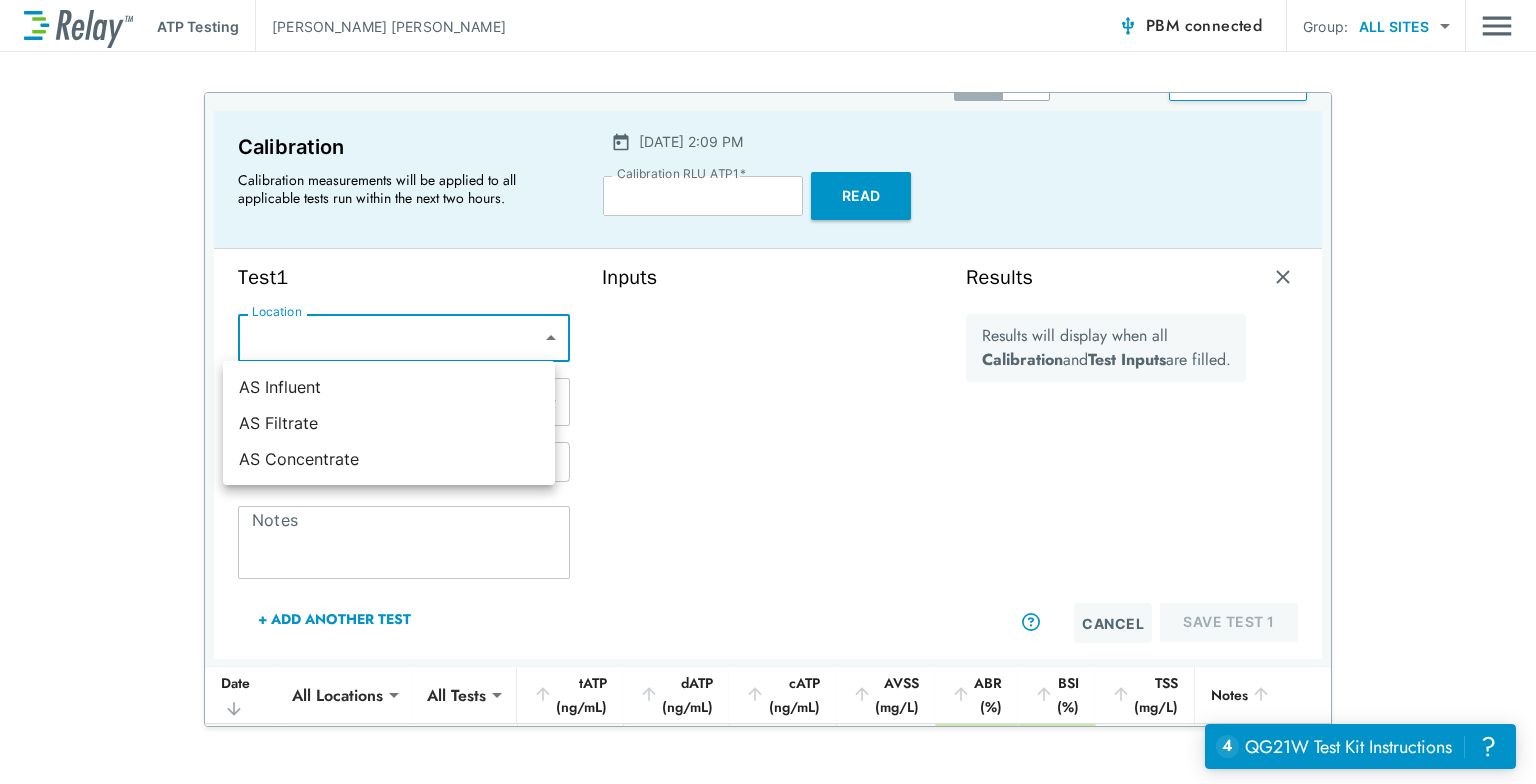 click on "**********" at bounding box center [768, 392] 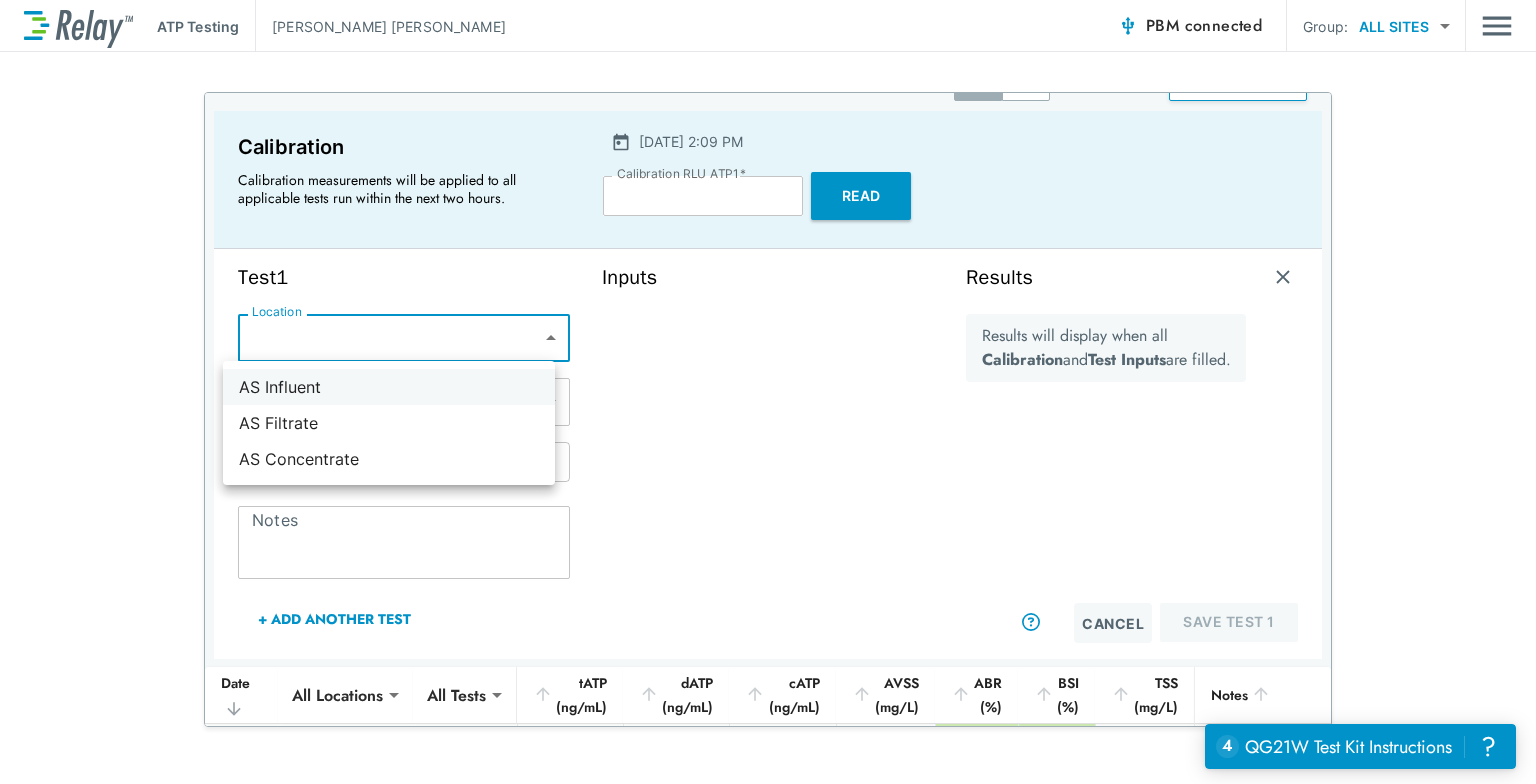 click on "AS Influent" at bounding box center [389, 387] 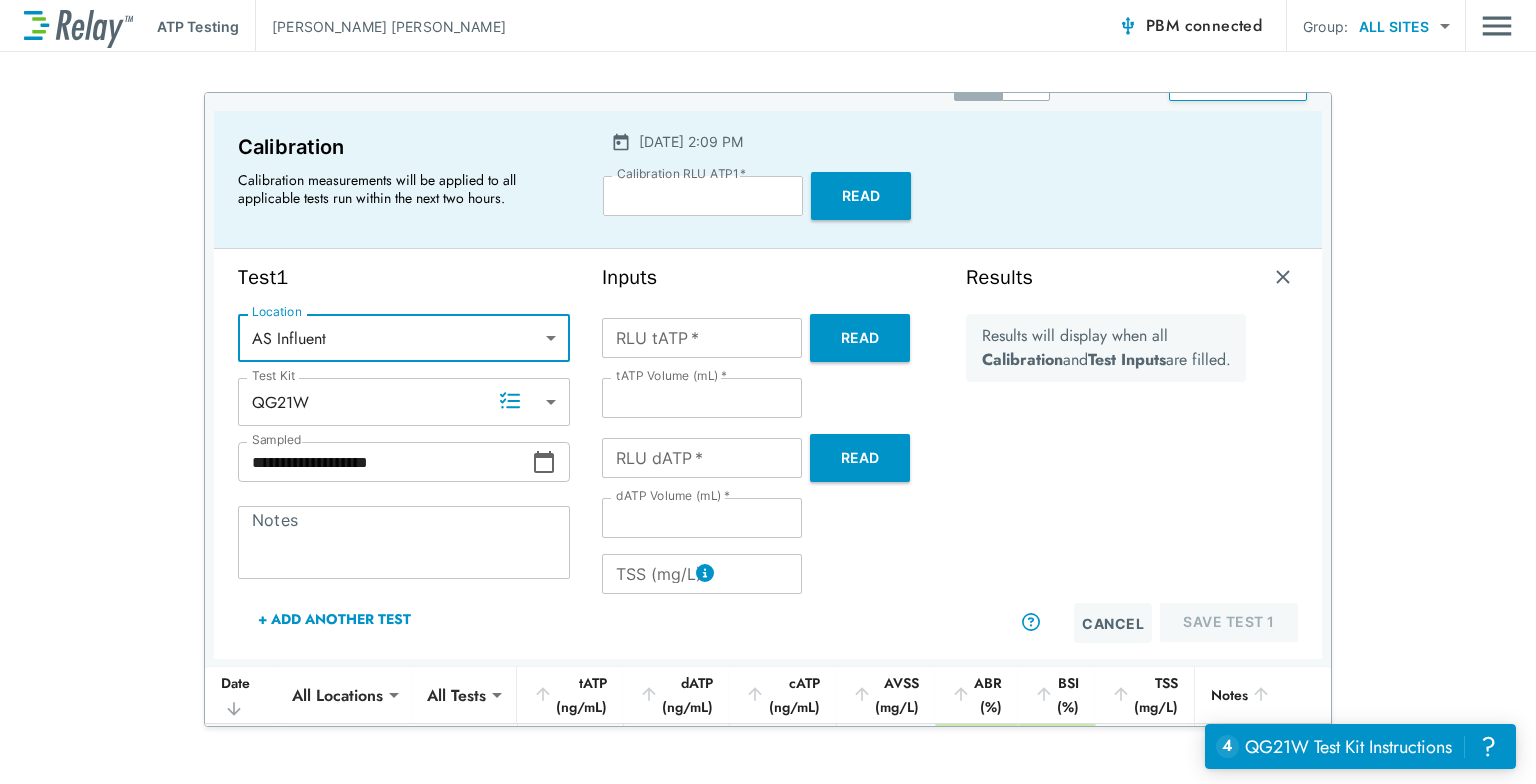 click on "Read" at bounding box center (860, 338) 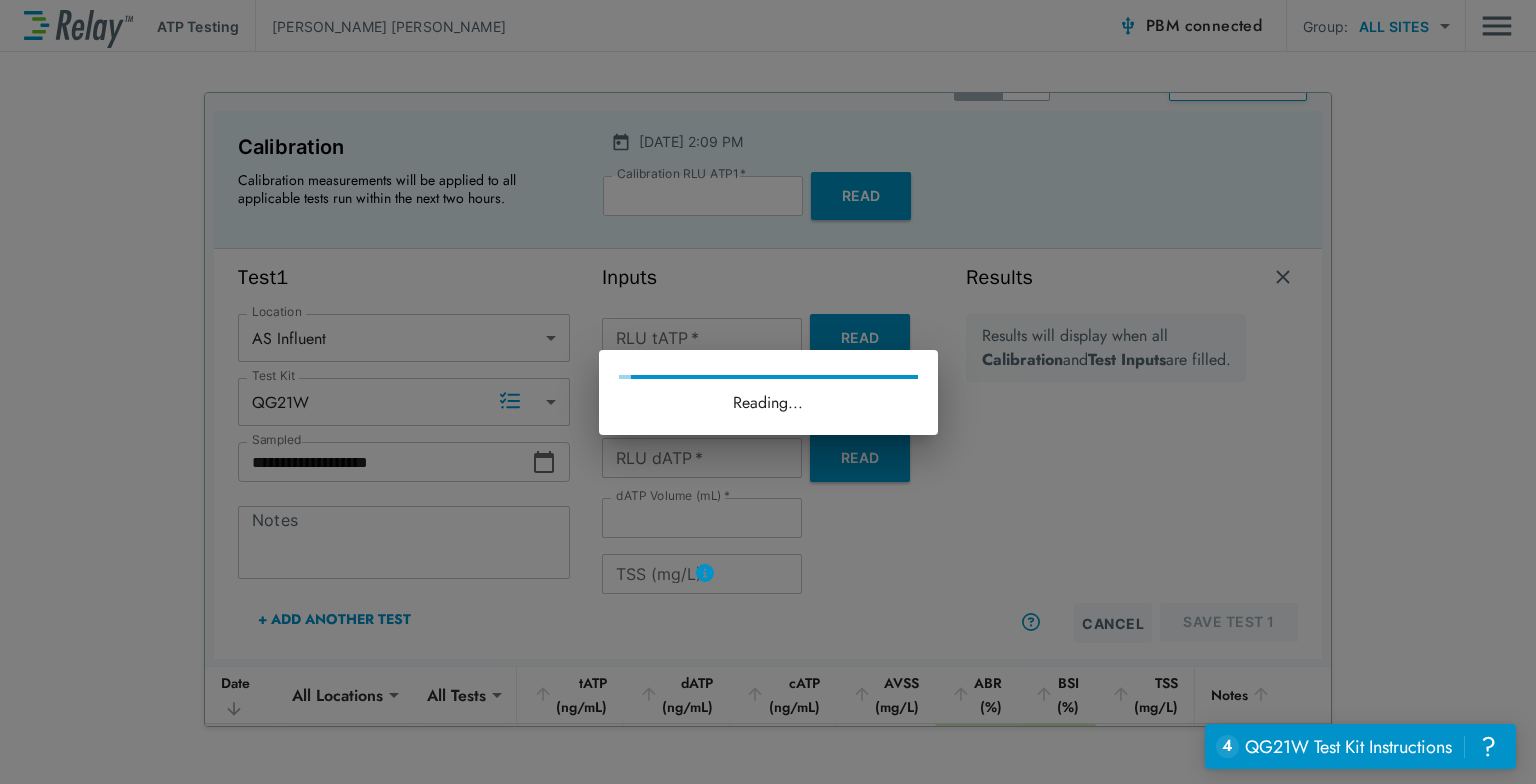type on "******" 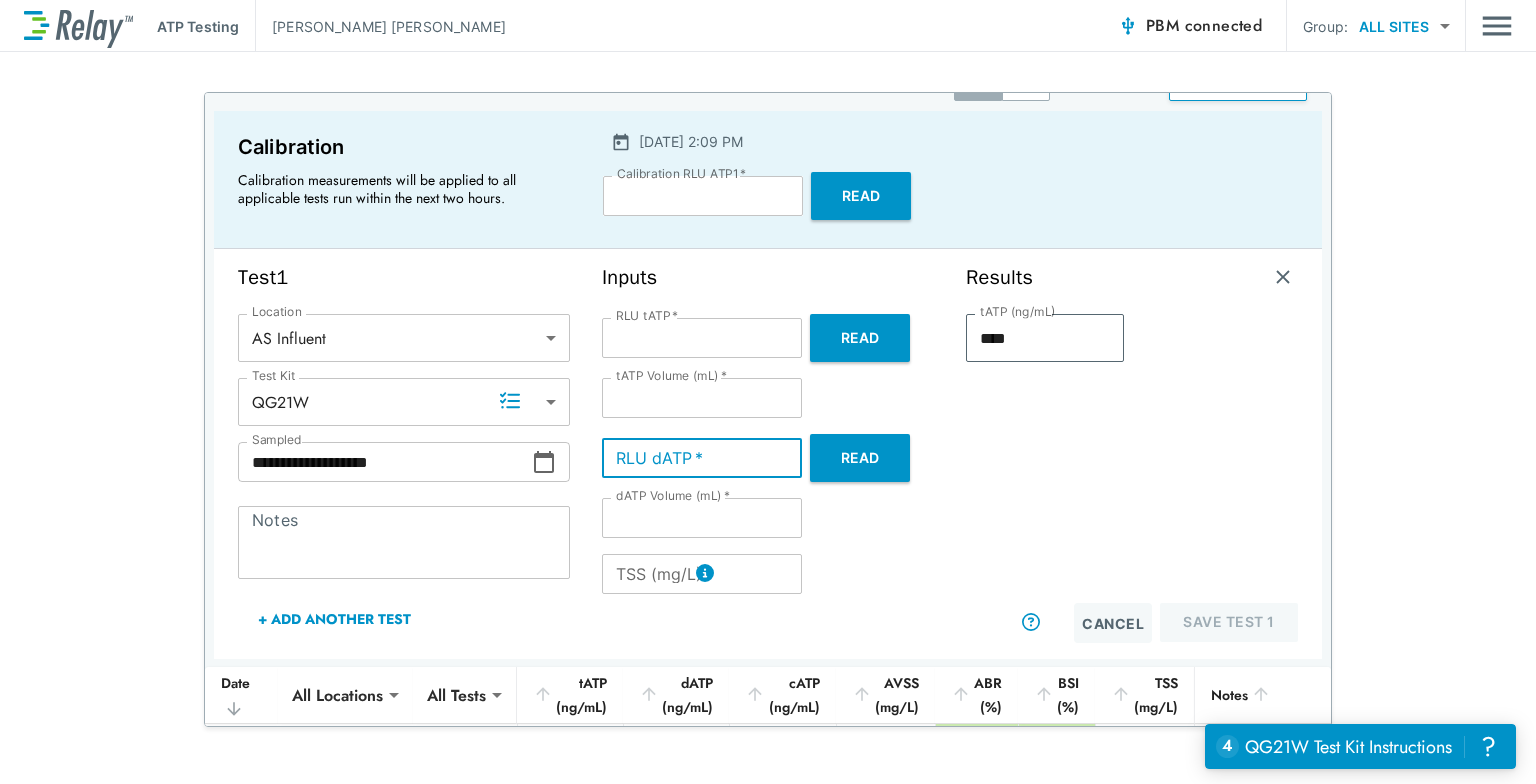 click on "RLU dATP   *" at bounding box center [702, 458] 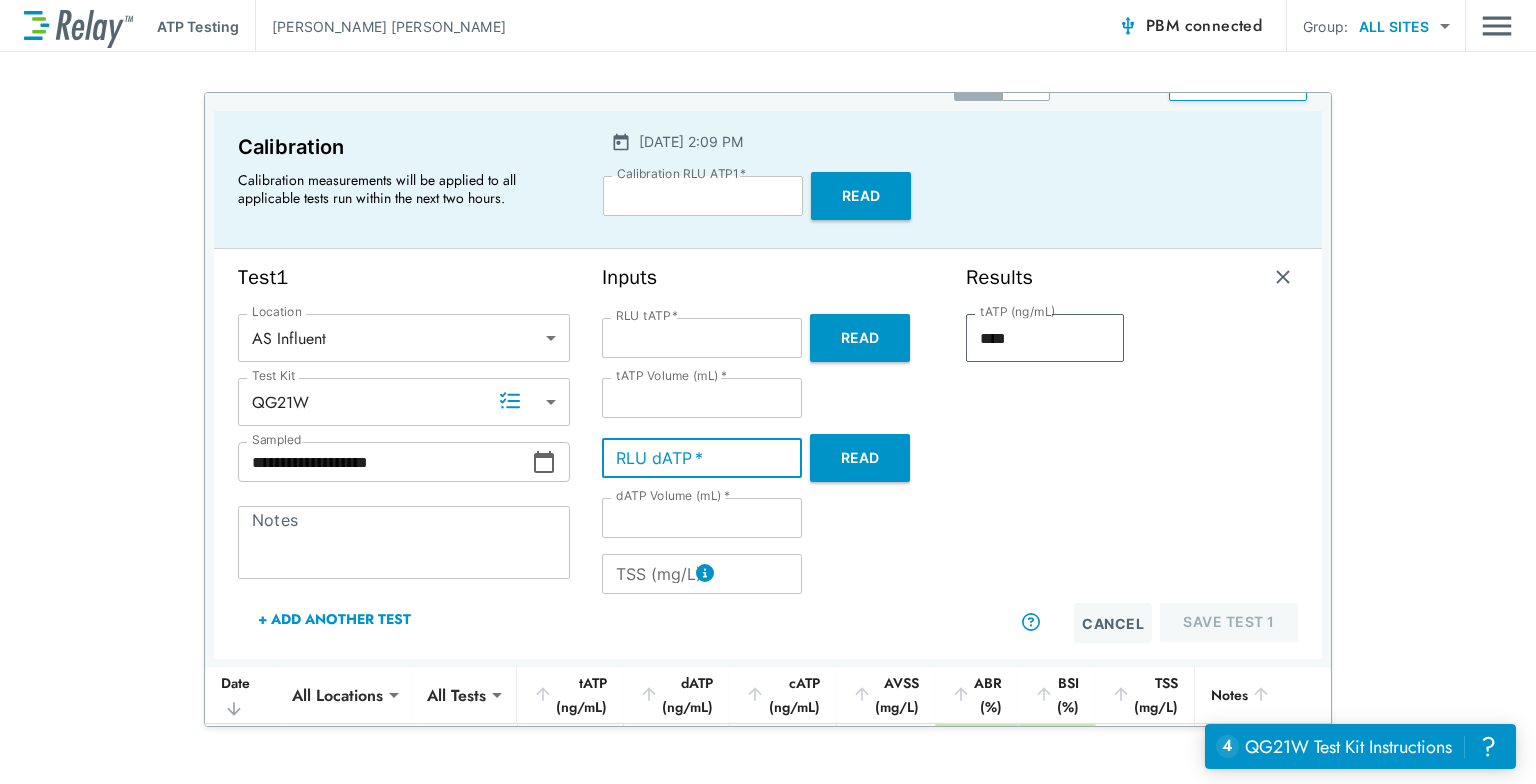 click on "Inputs RLU tATP   * ****** RLU tATP   * Read tATP Volume (mL)   * * tATP Volume (mL)   * RLU dATP   * RLU dATP   * Read dATP Volume (mL)   * *** dATP Volume (mL)   * TSS (mg/L) TSS (mg/L)" at bounding box center [768, 454] 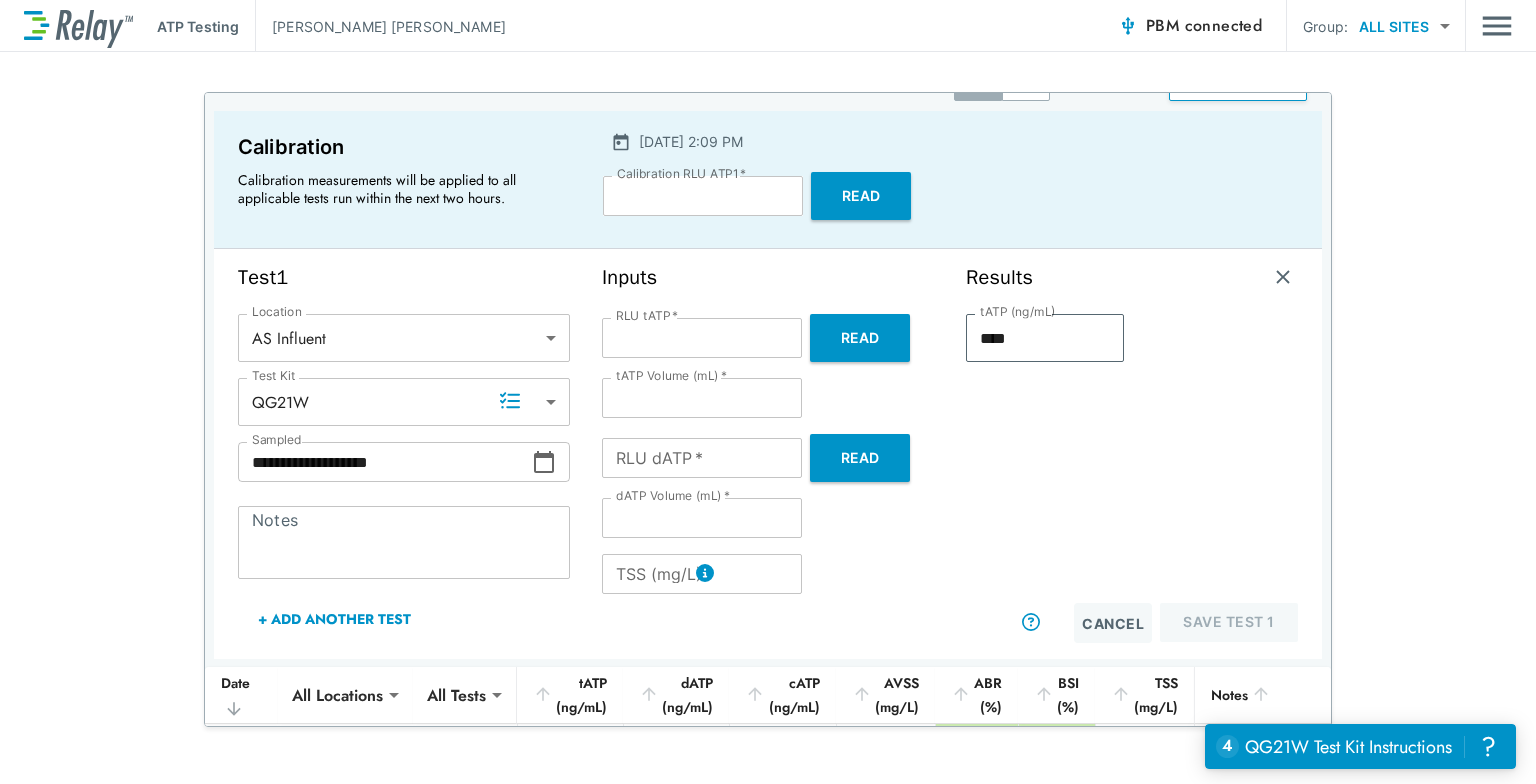 click on "Read" at bounding box center [860, 458] 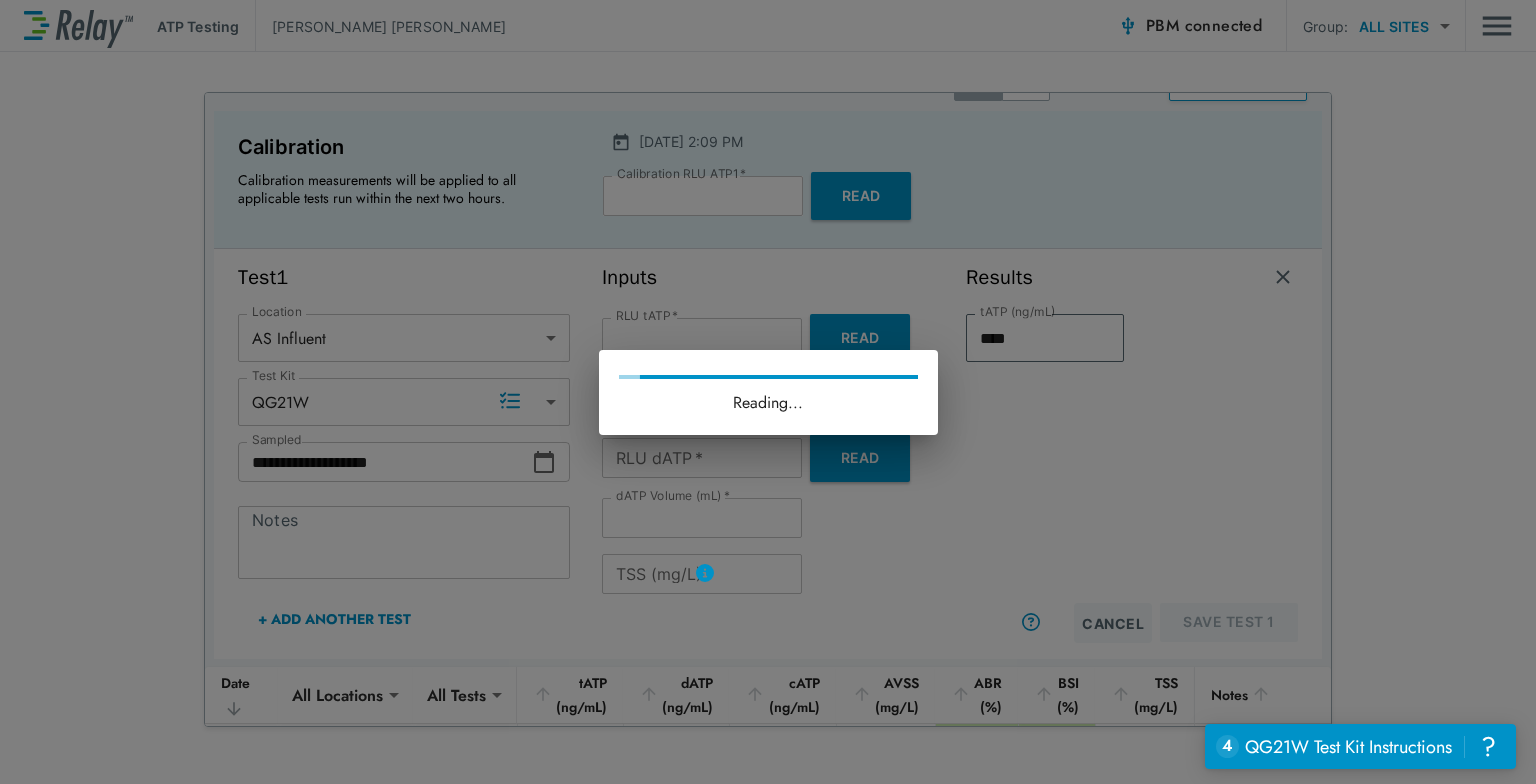 type on "****" 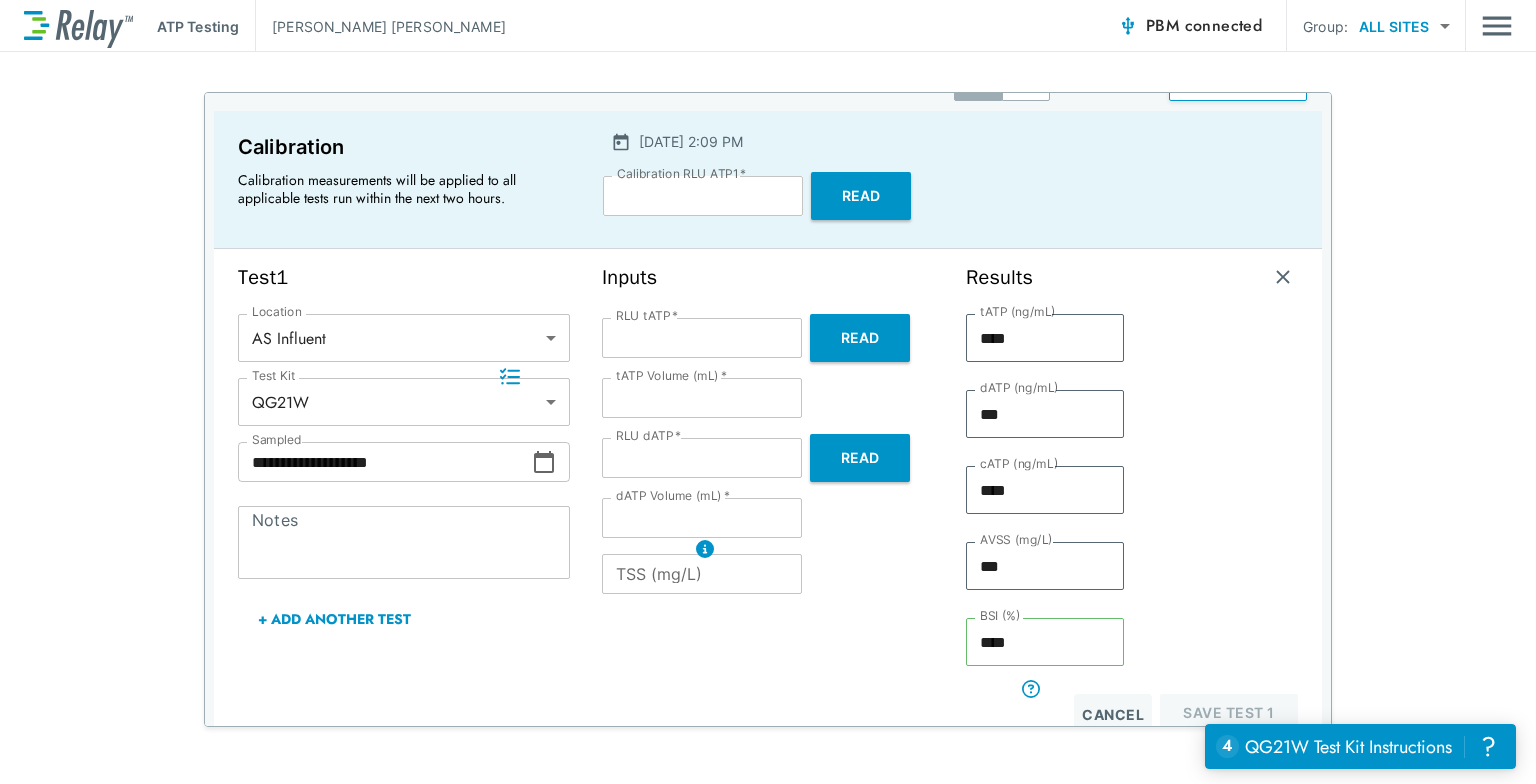 scroll, scrollTop: 72, scrollLeft: 0, axis: vertical 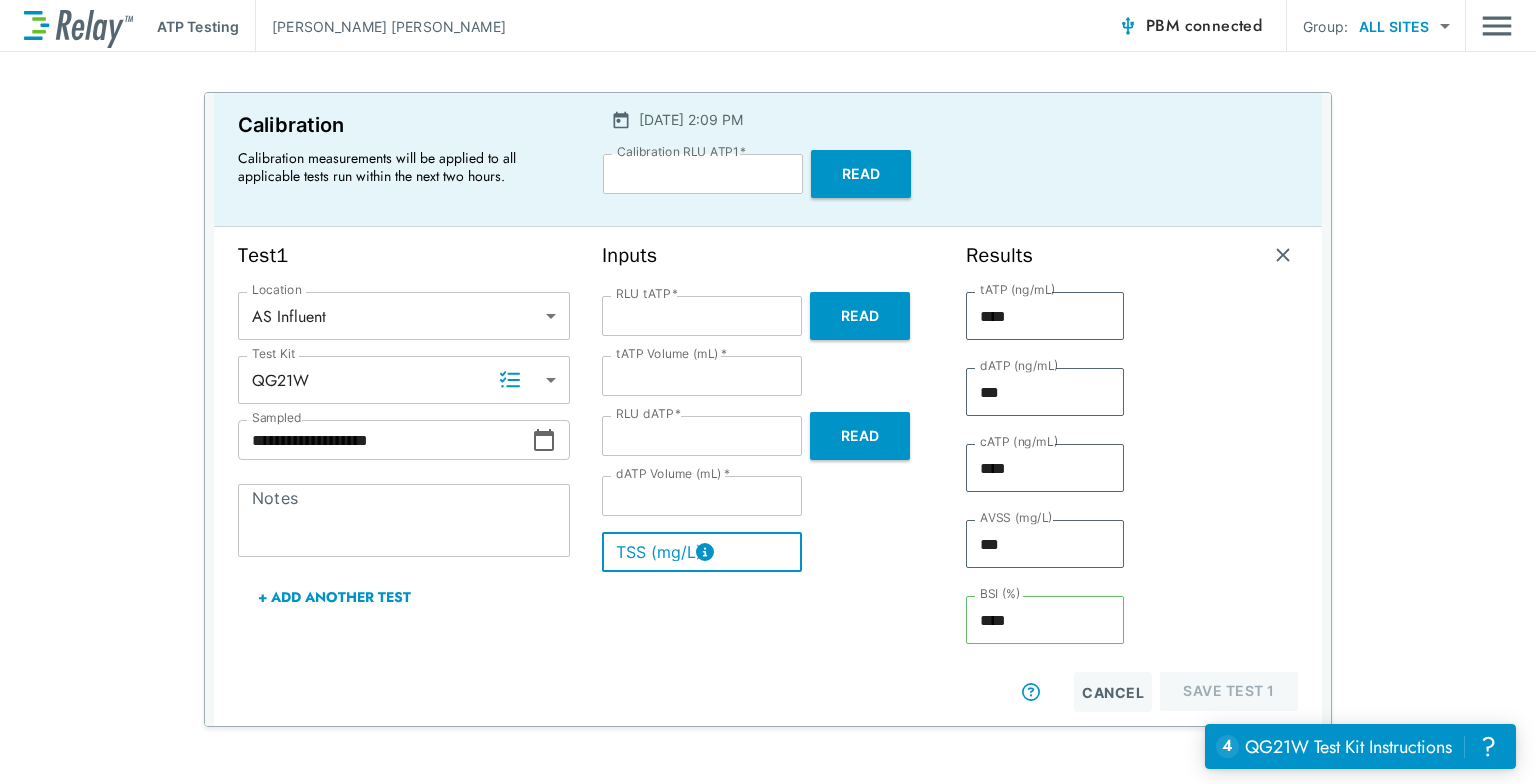 click on "TSS (mg/L)" at bounding box center [702, 552] 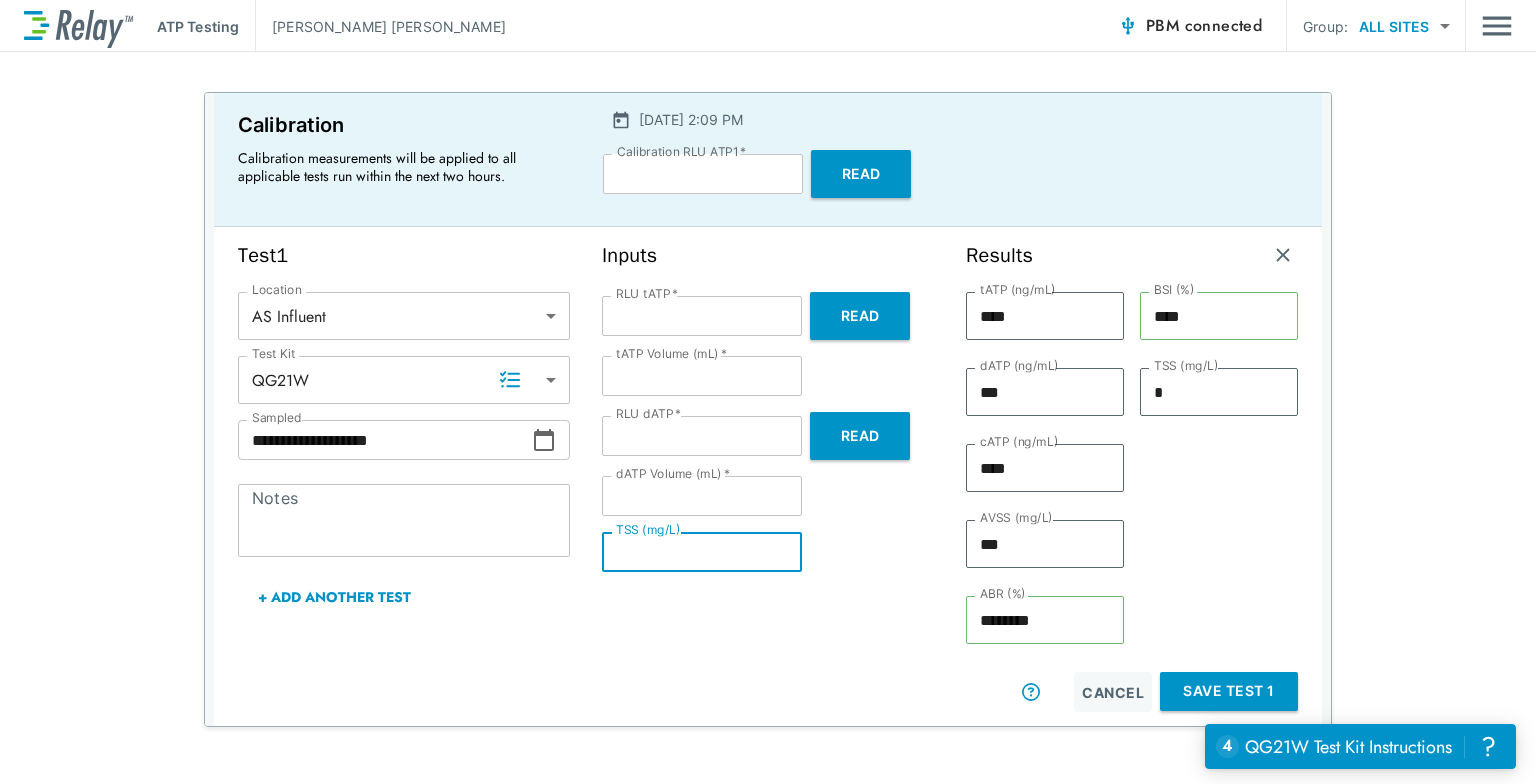 type on "*" 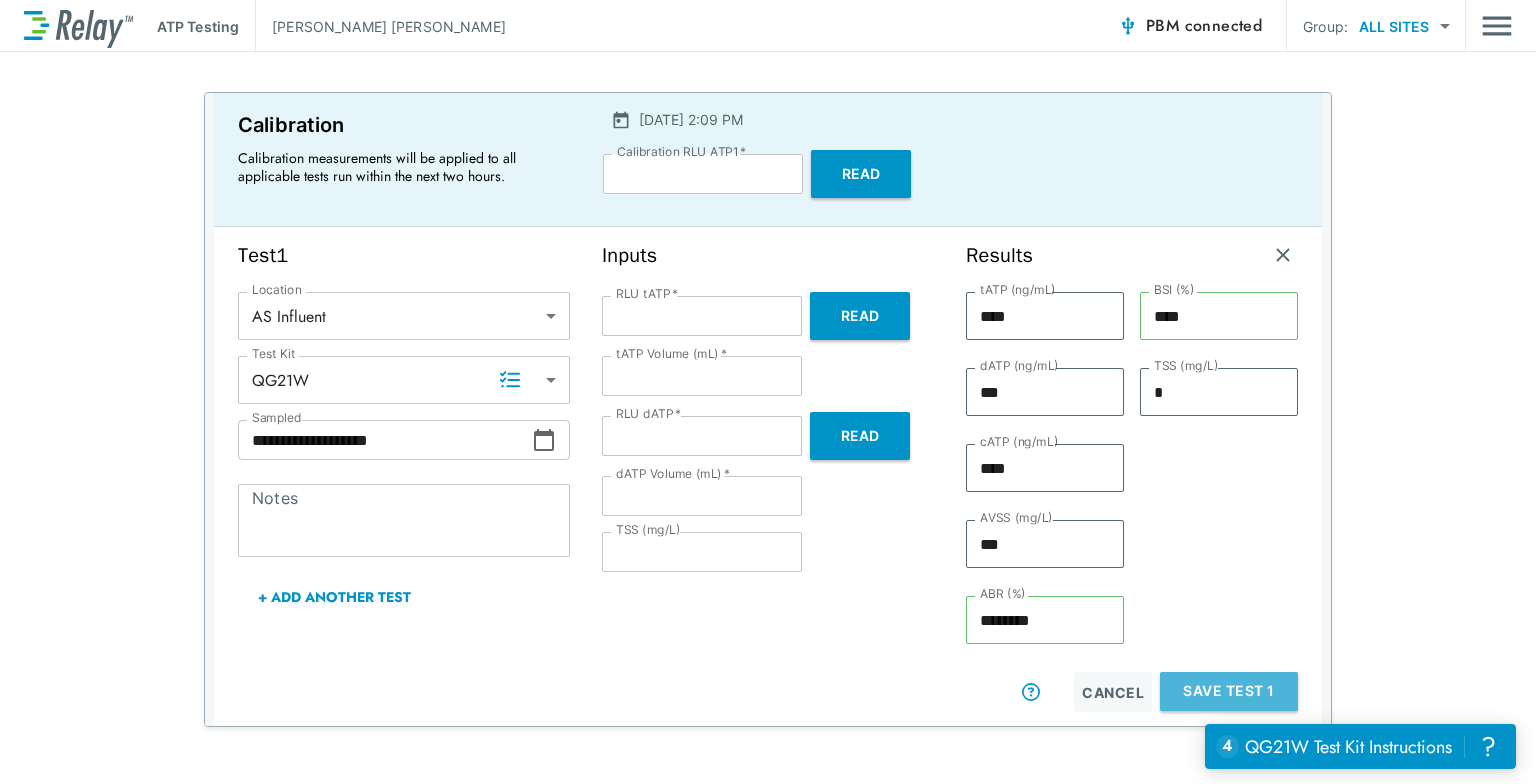 click on "Save Test 1" at bounding box center (1229, 691) 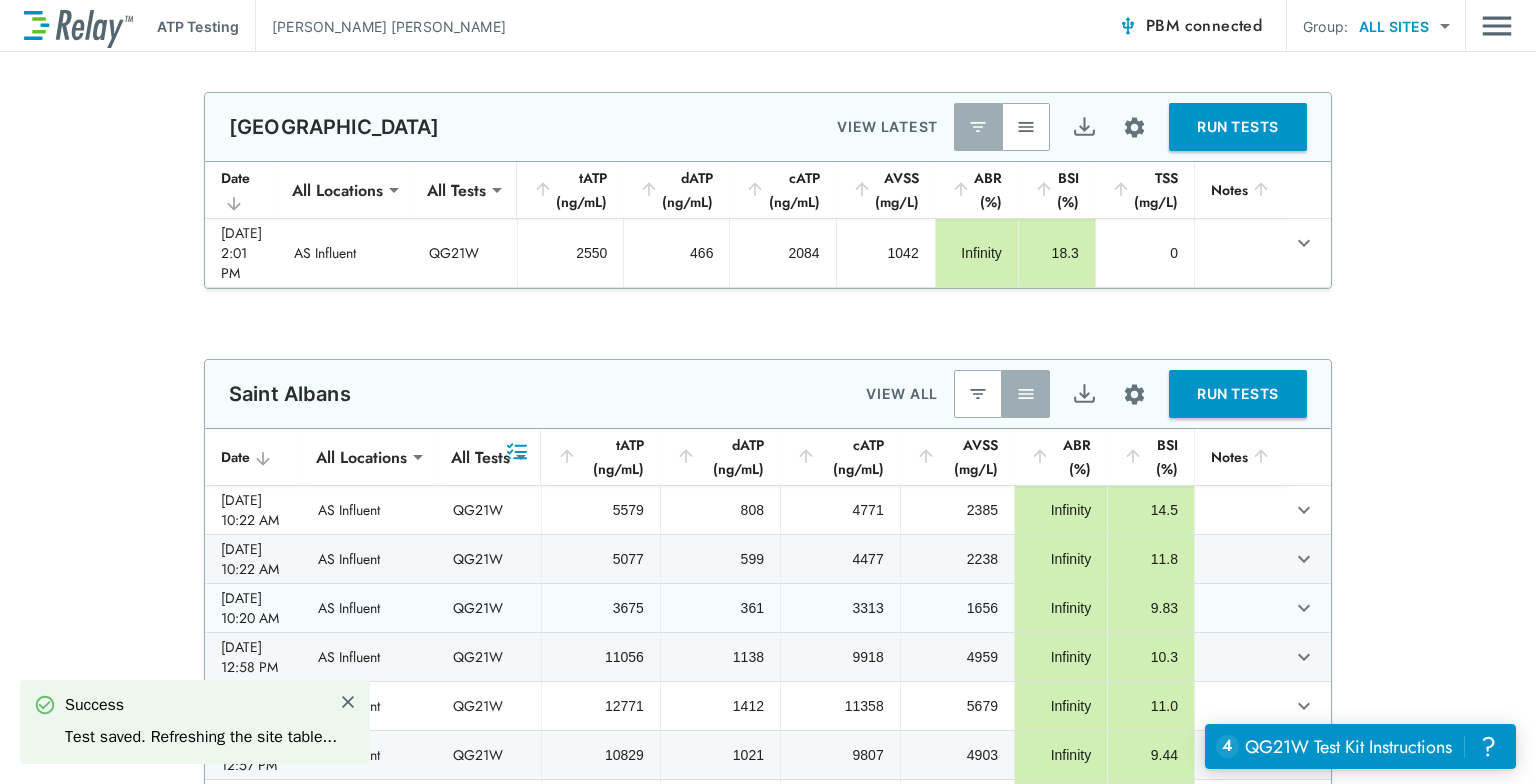 scroll, scrollTop: 0, scrollLeft: 0, axis: both 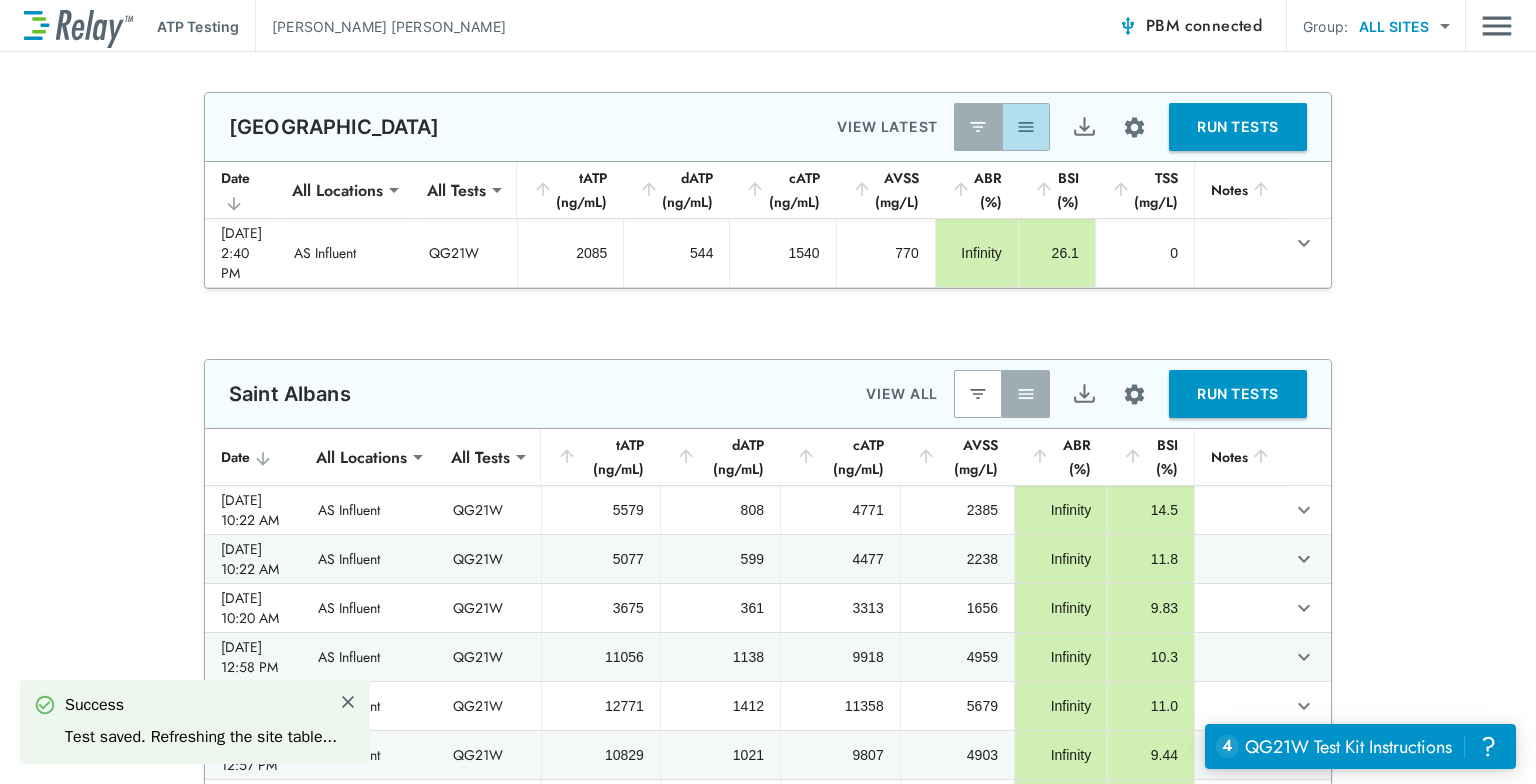 click at bounding box center [1026, 127] 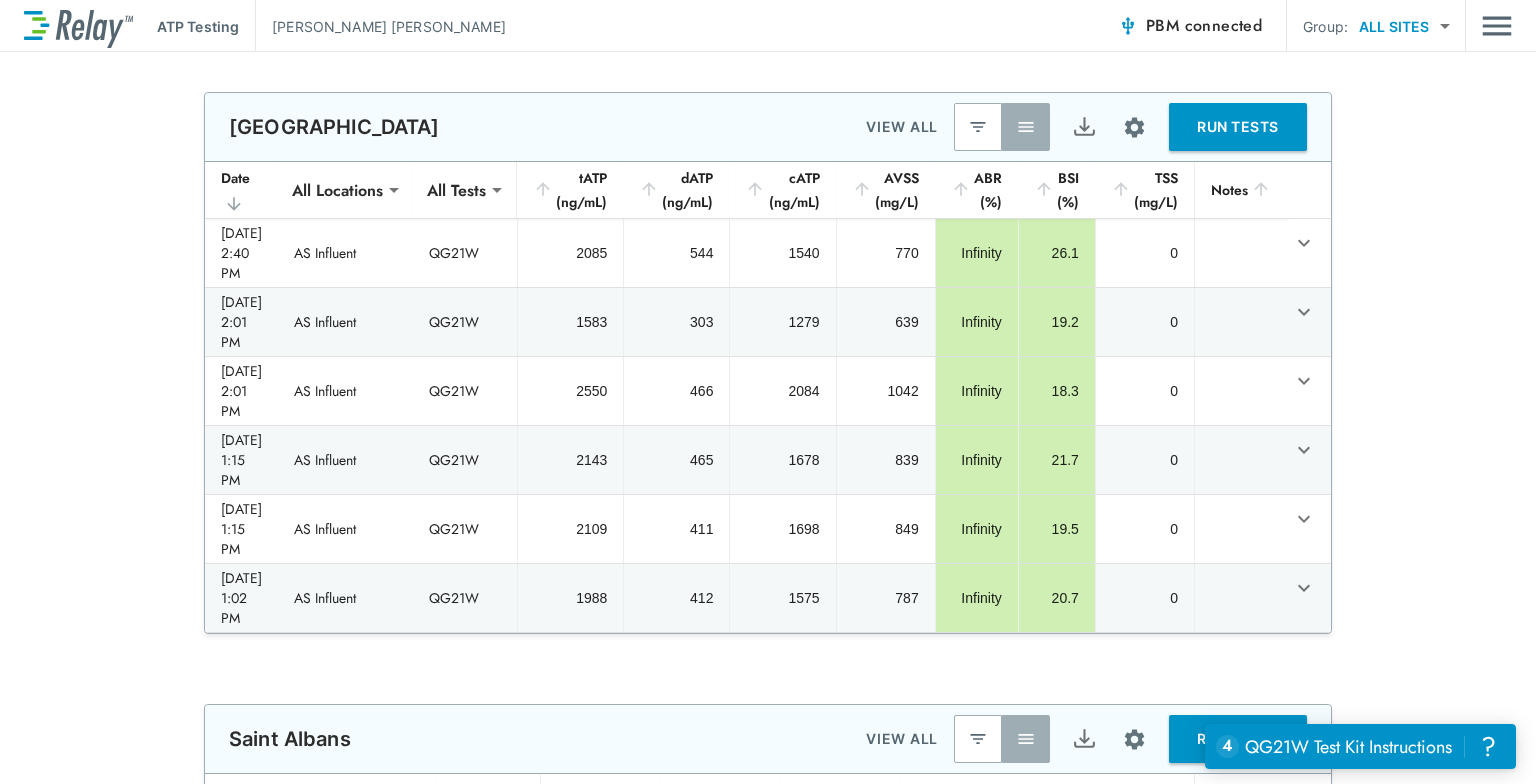 click at bounding box center (1084, 127) 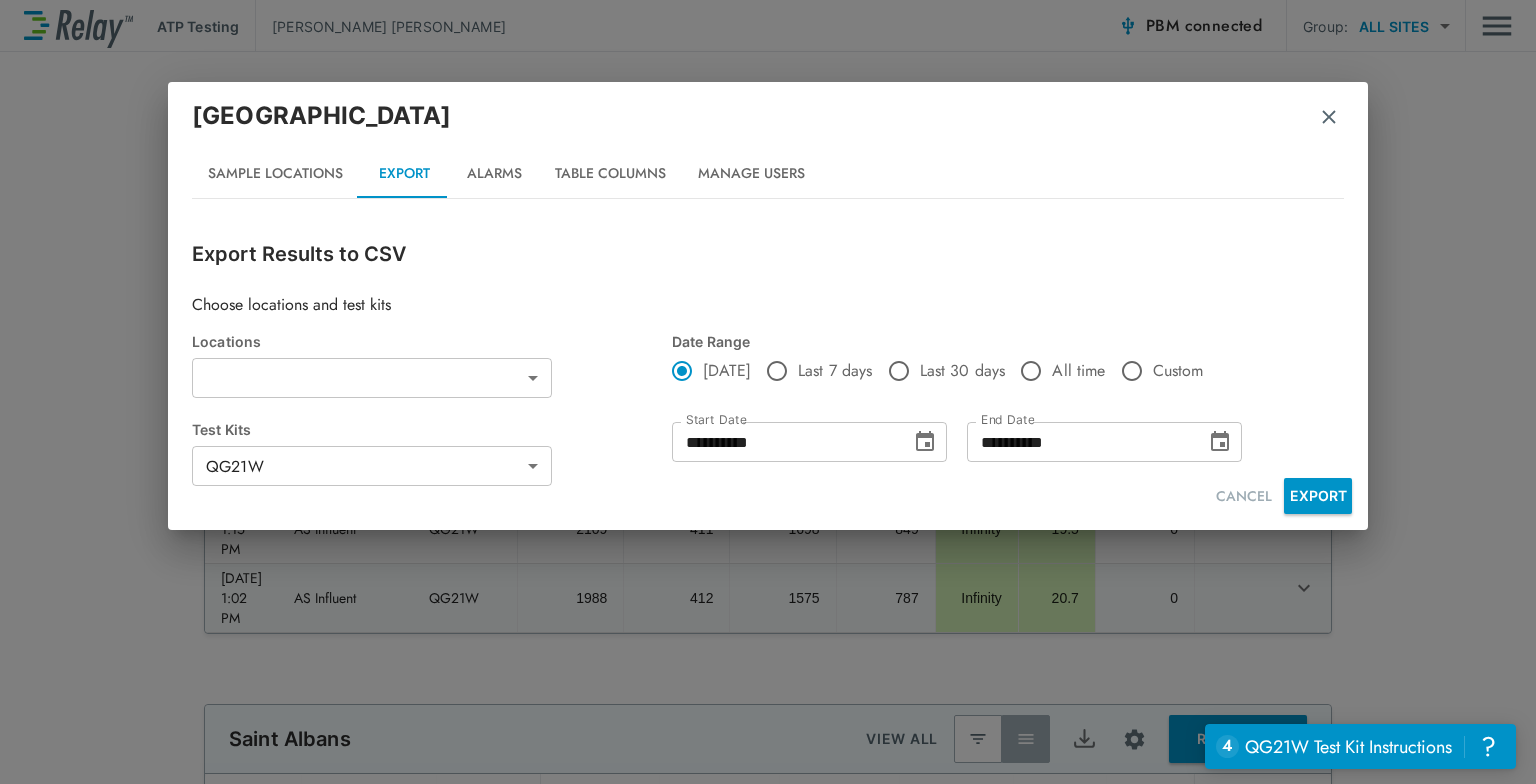 type on "**********" 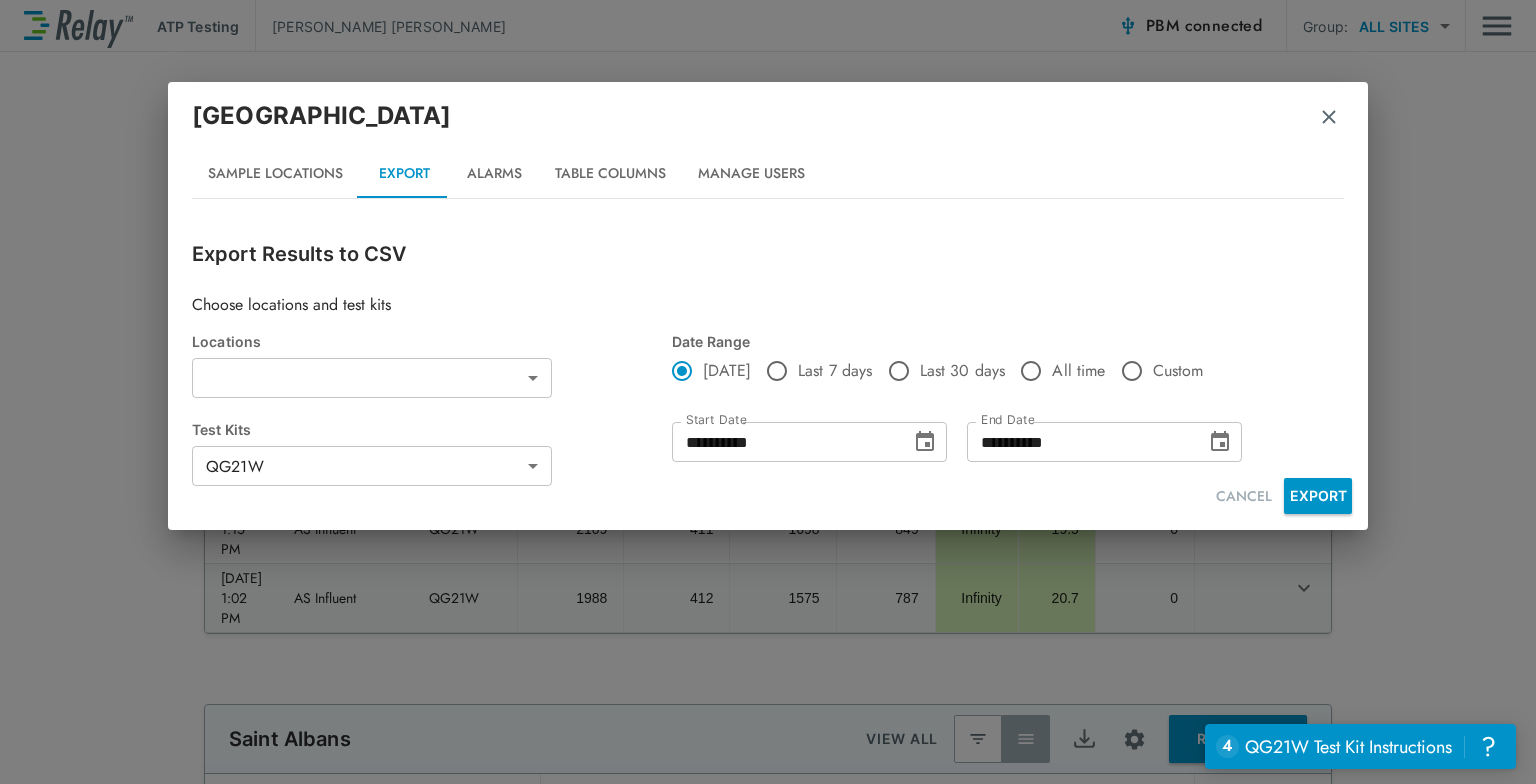 type on "*****" 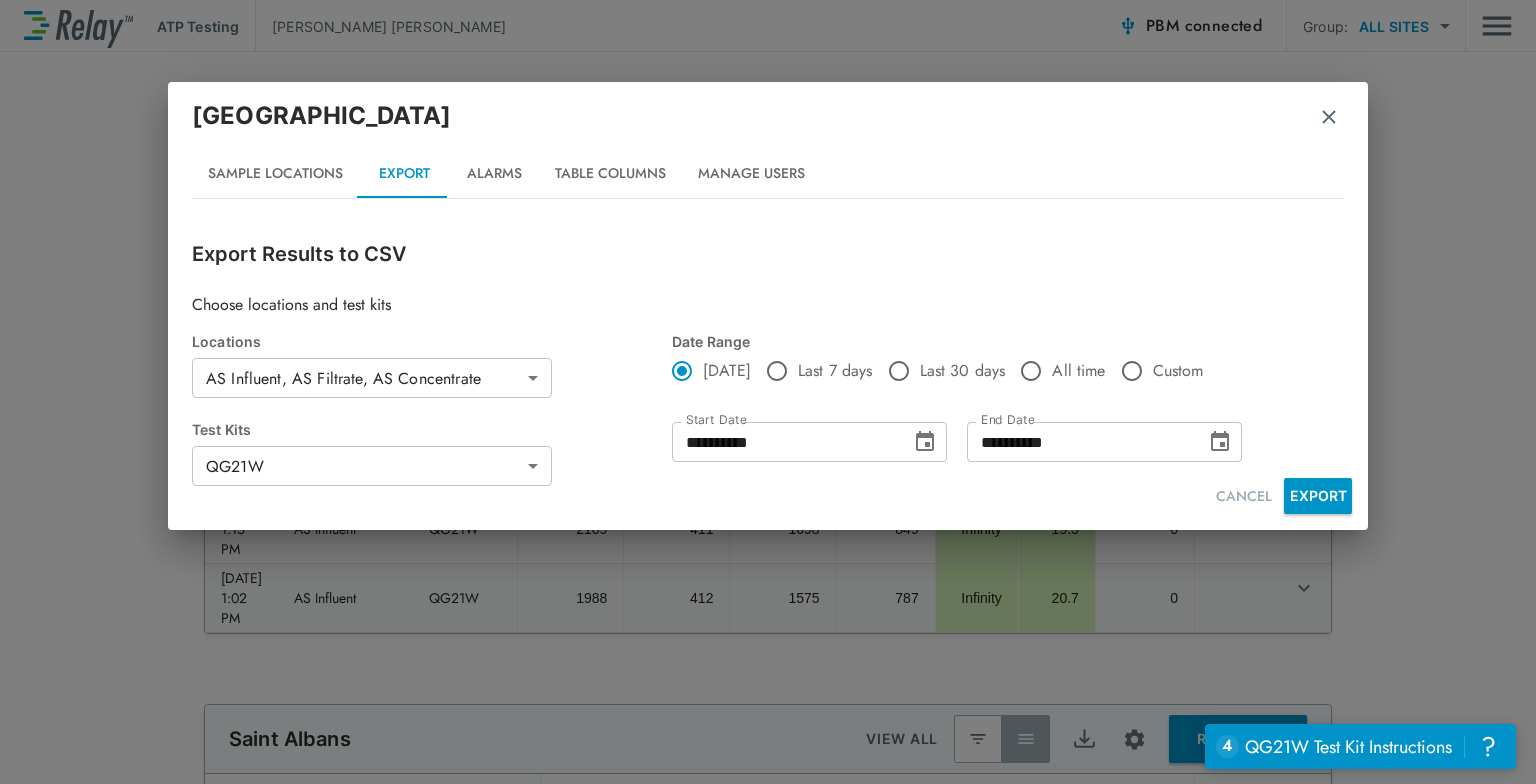 click on "EXPORT" at bounding box center [1318, 496] 